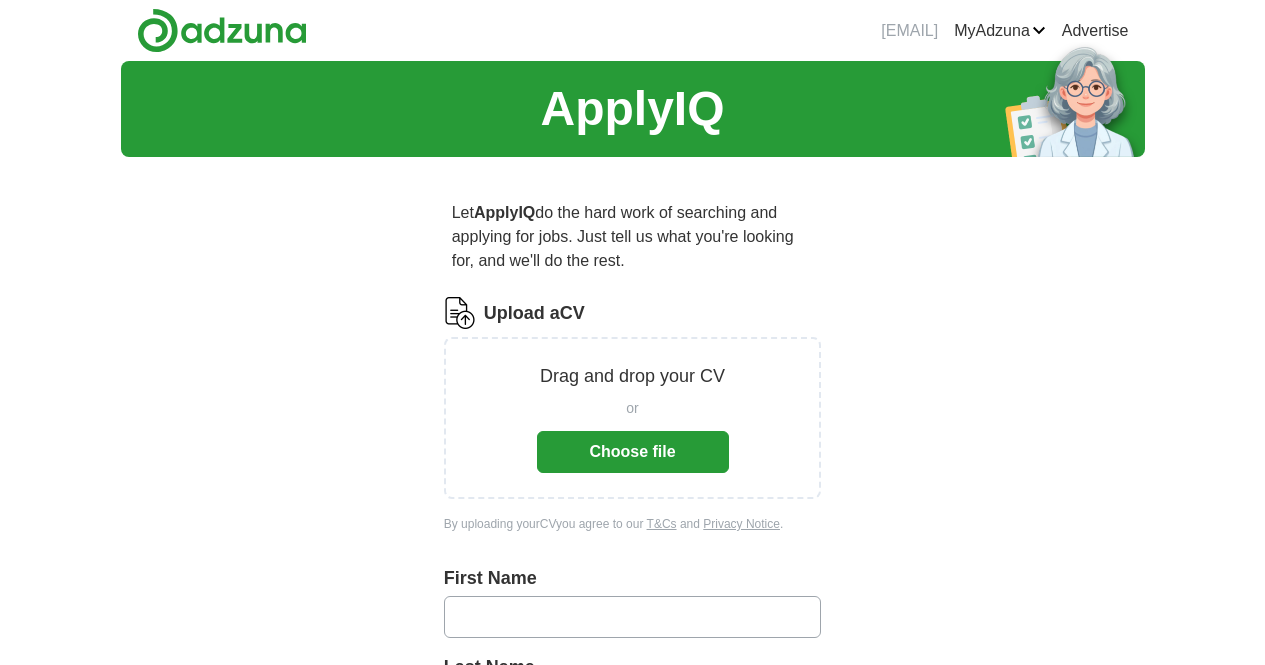 scroll, scrollTop: 0, scrollLeft: 0, axis: both 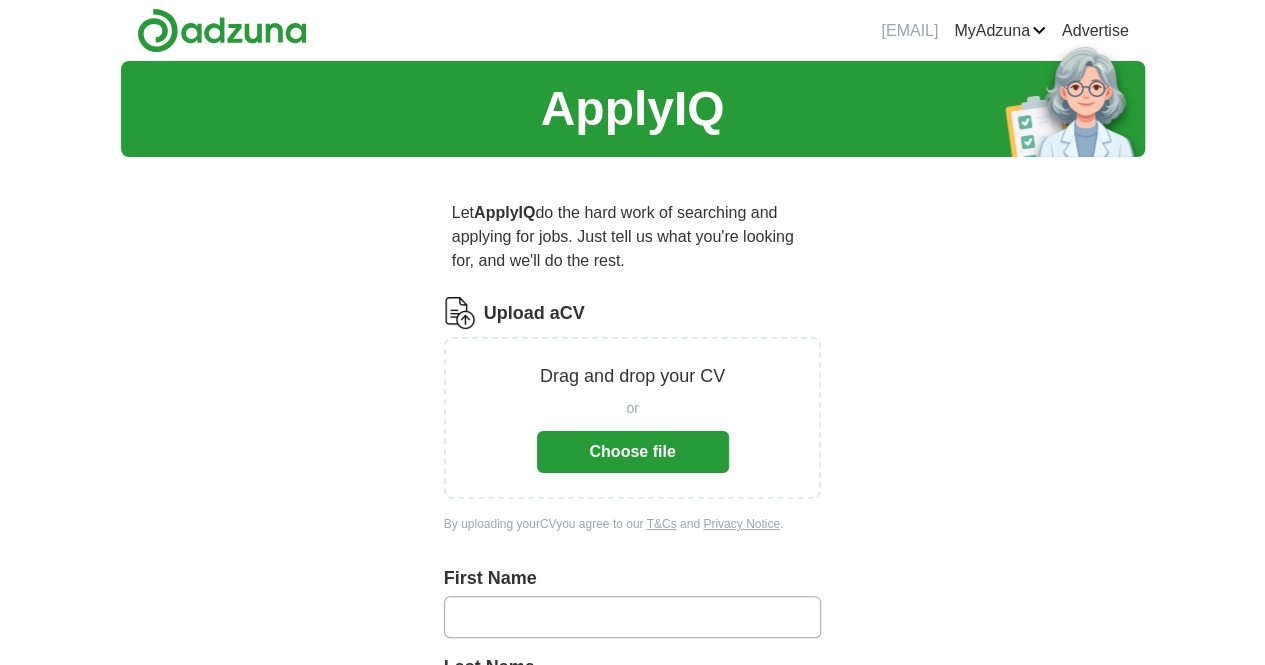 click on "Choose file" at bounding box center [633, 452] 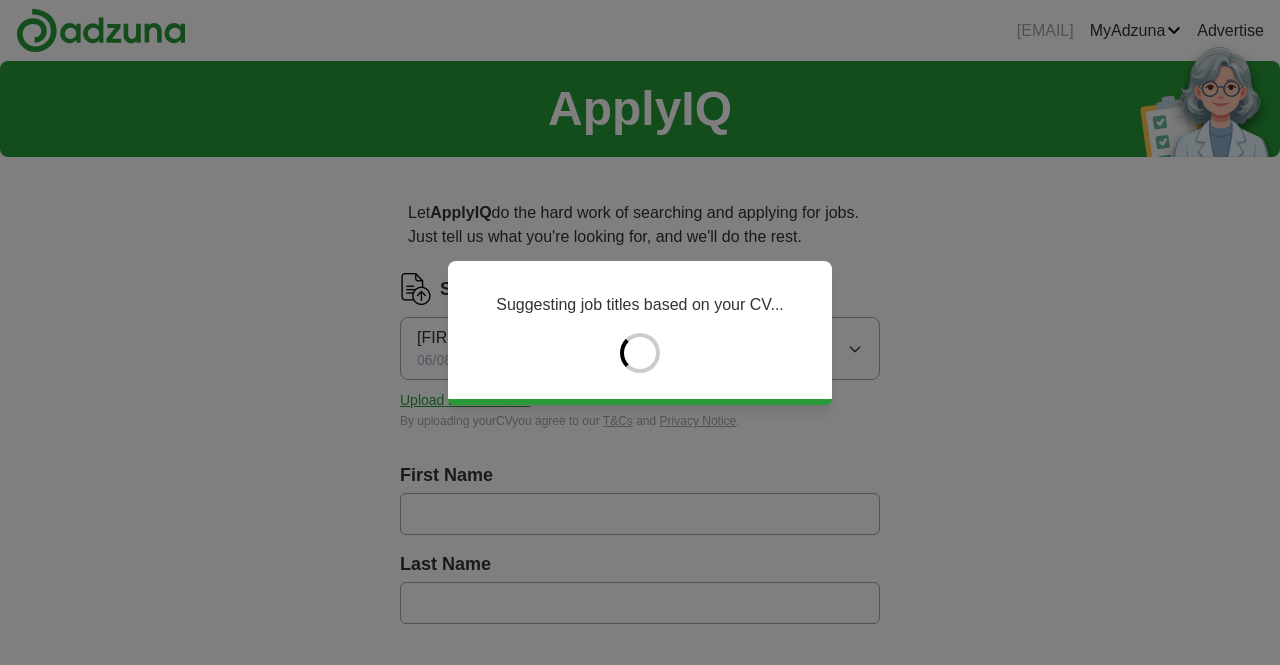 type on "******" 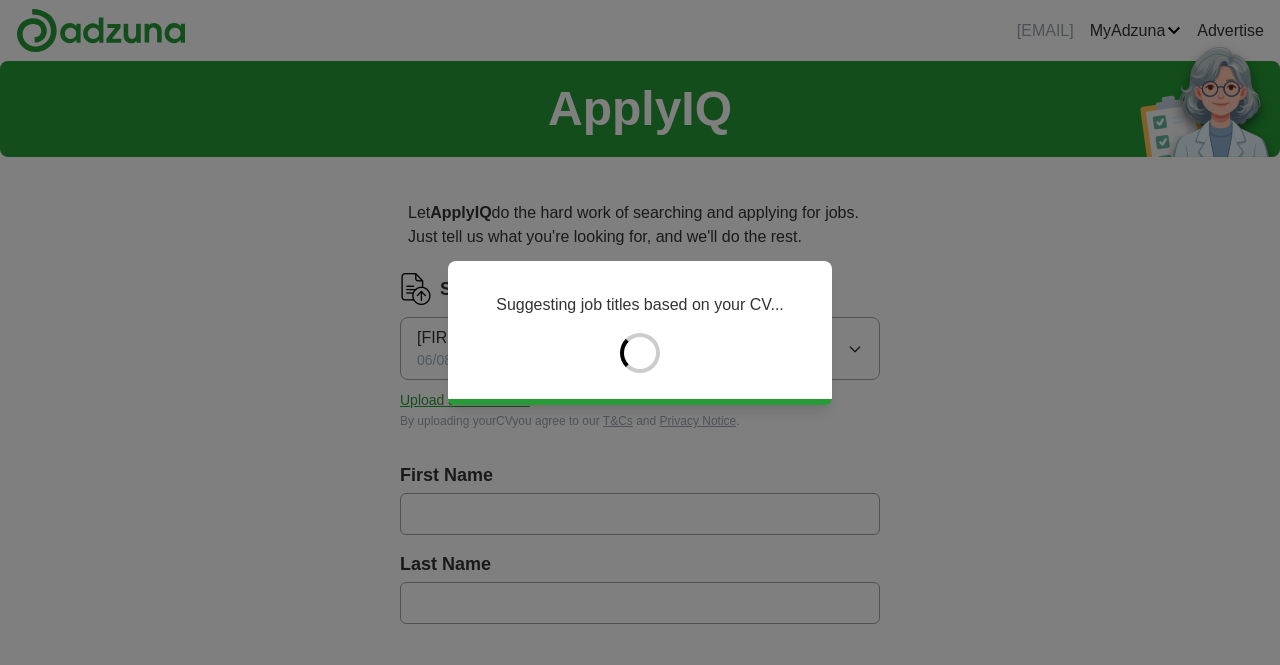 type on "**********" 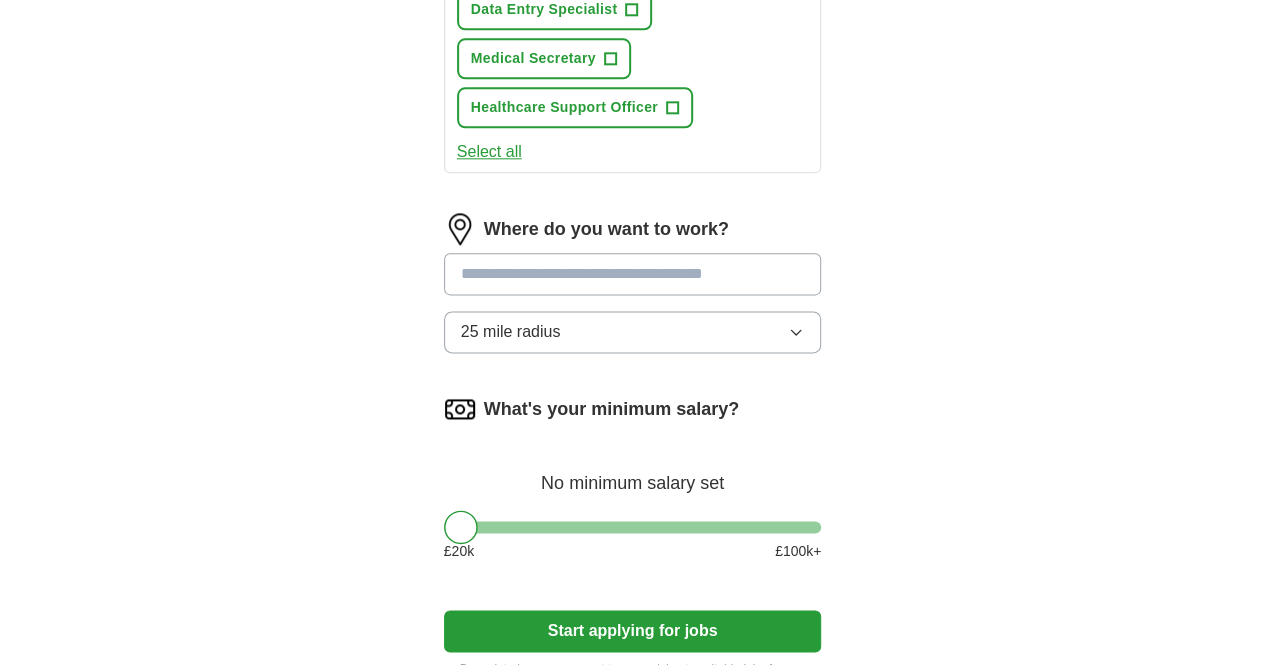 scroll, scrollTop: 1134, scrollLeft: 0, axis: vertical 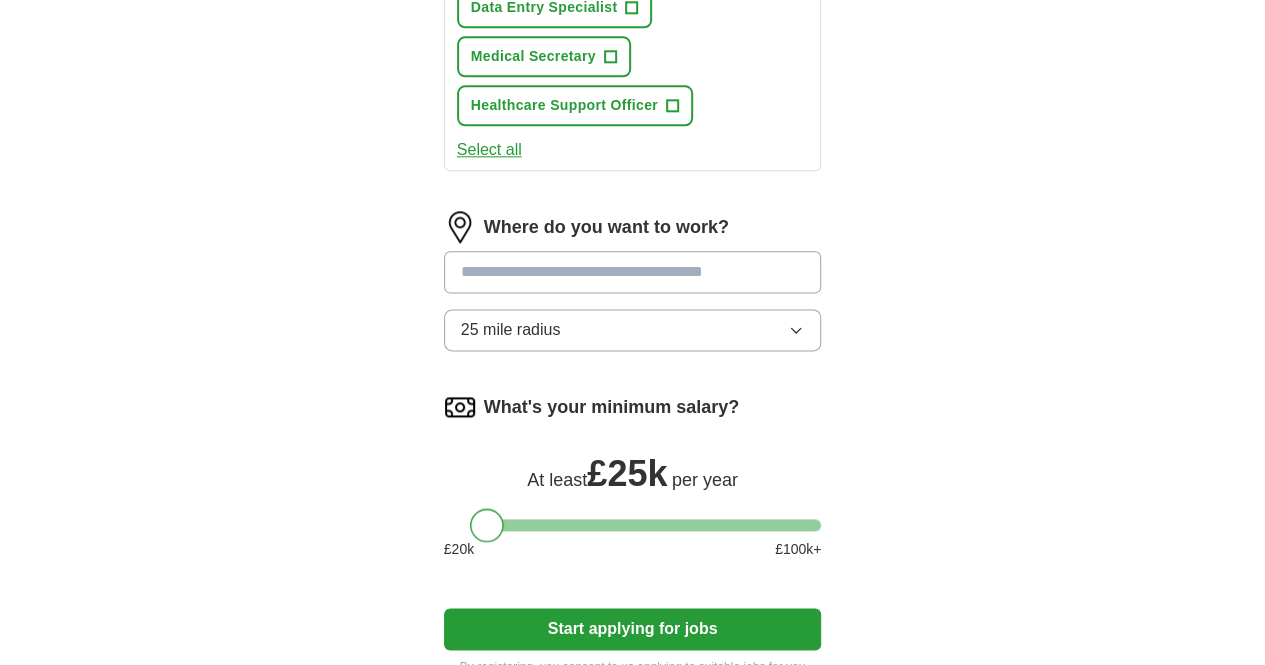 drag, startPoint x: 430, startPoint y: 352, endPoint x: 454, endPoint y: 354, distance: 24.083189 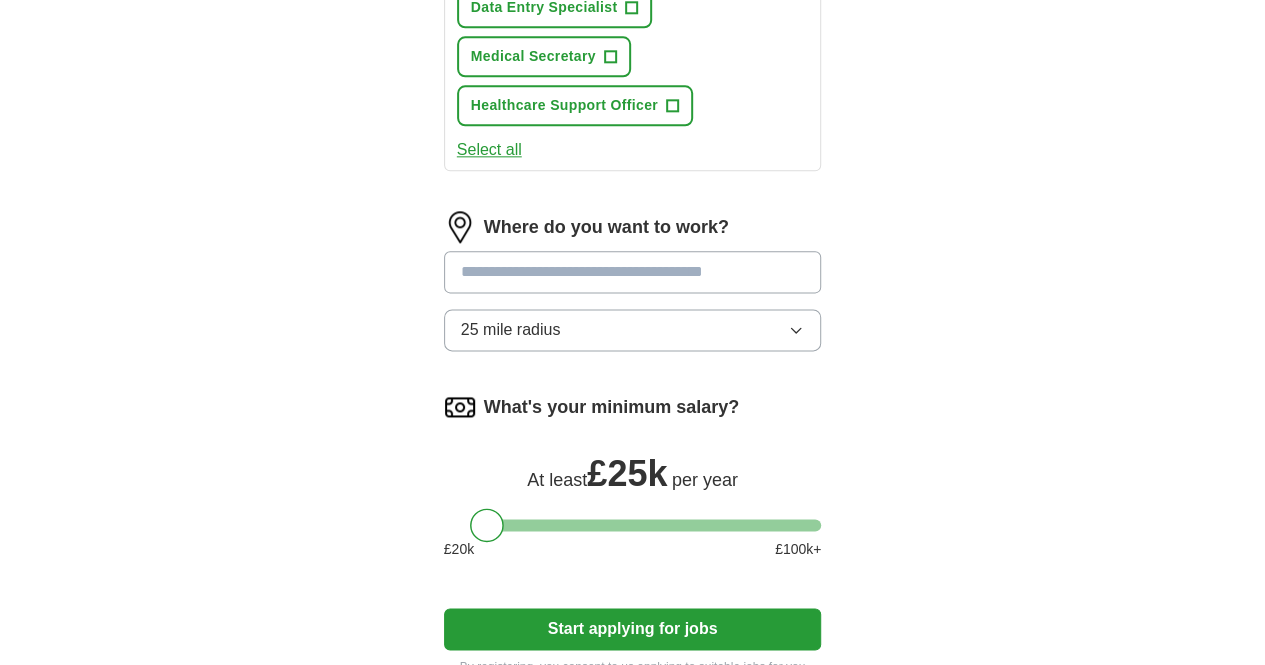 click on "Start applying for jobs" at bounding box center (633, 629) 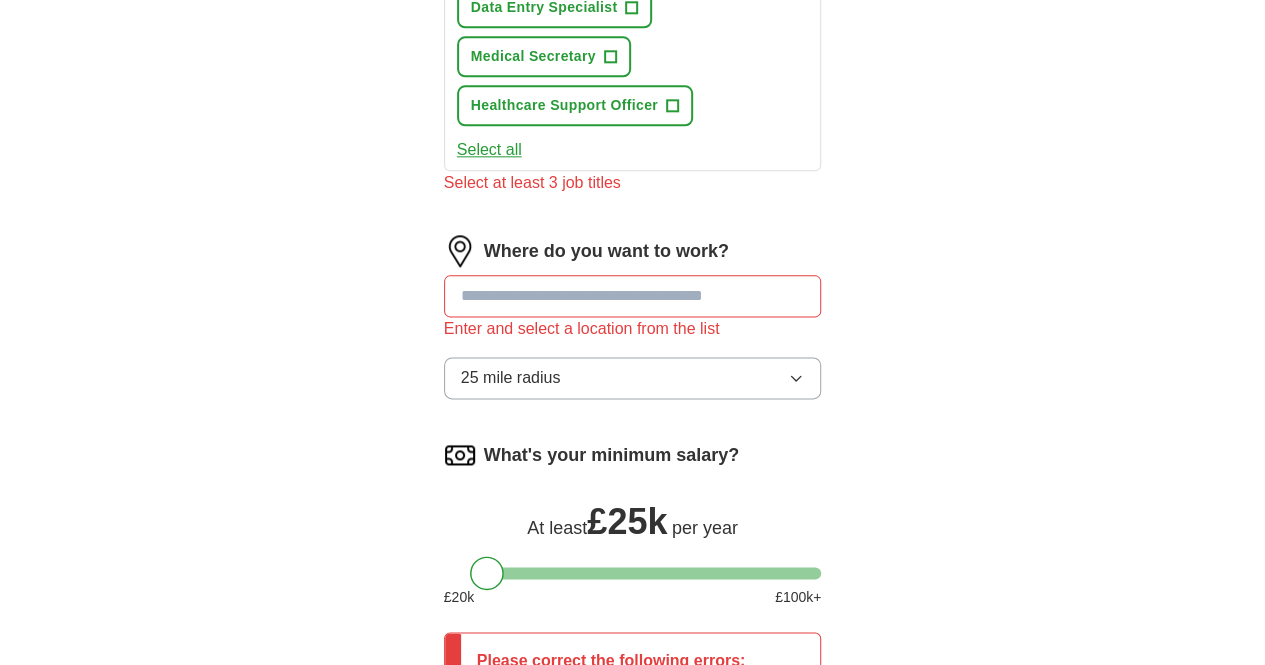 click at bounding box center (633, 296) 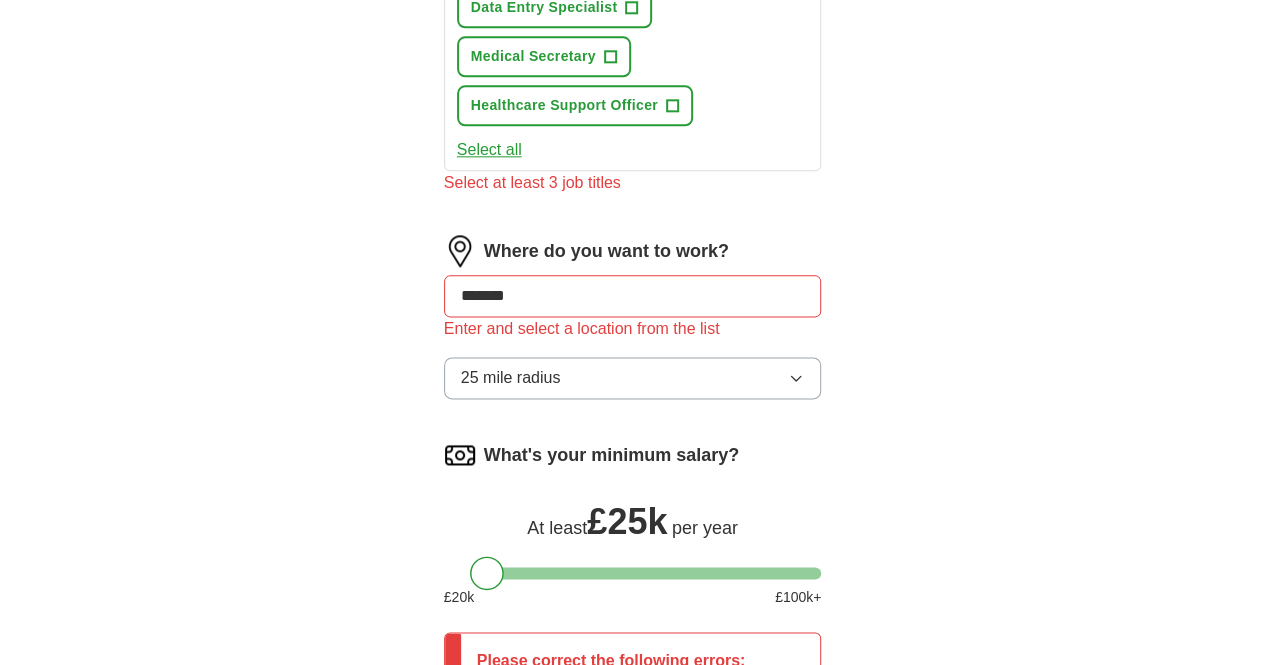 click on "25 mile radius" at bounding box center [511, 378] 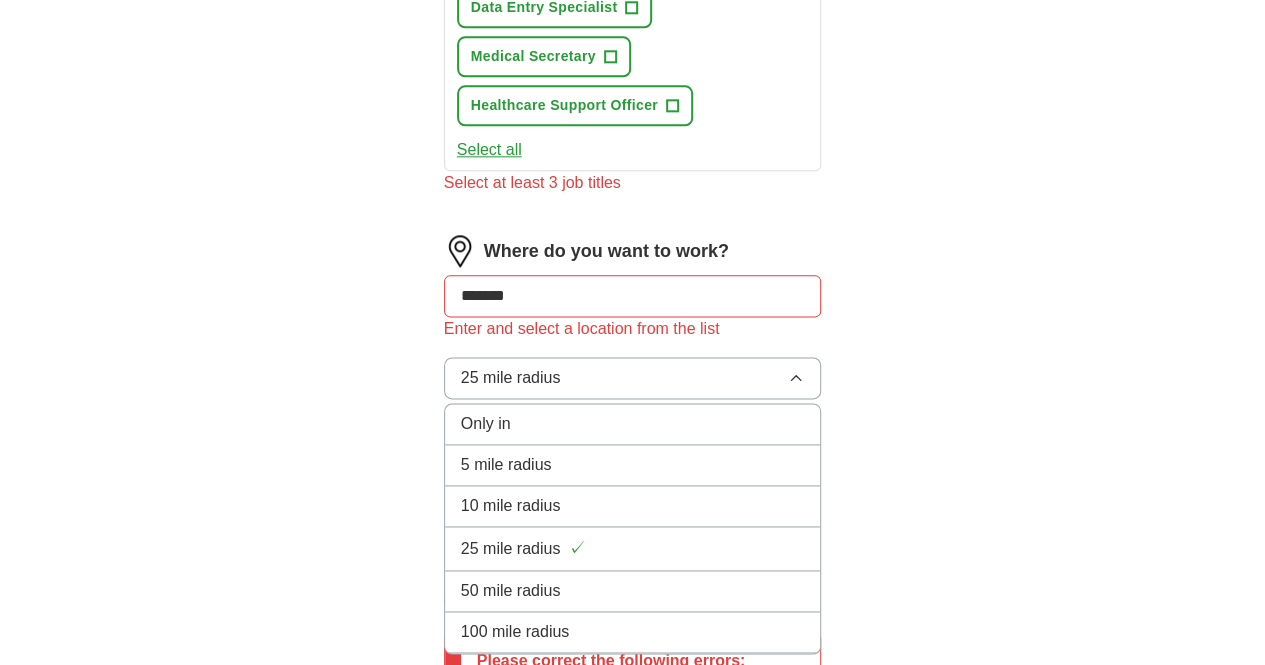 click on "10 mile radius" at bounding box center (511, 506) 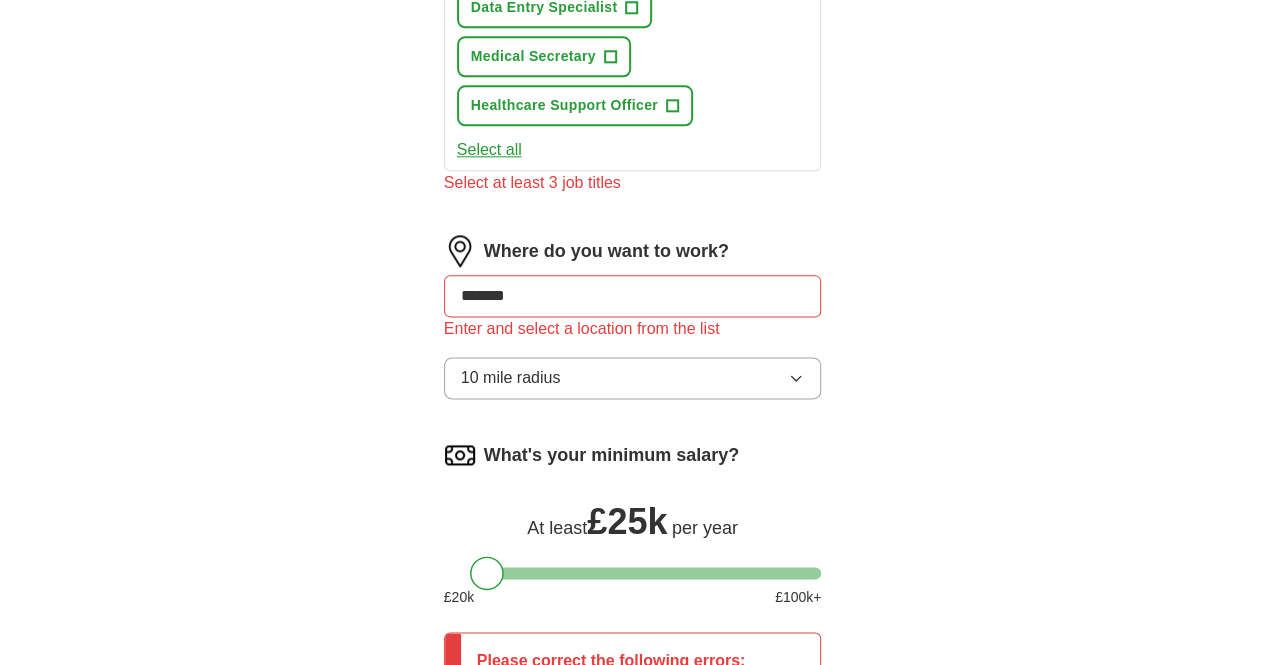 click on "Start applying for jobs" at bounding box center (633, 799) 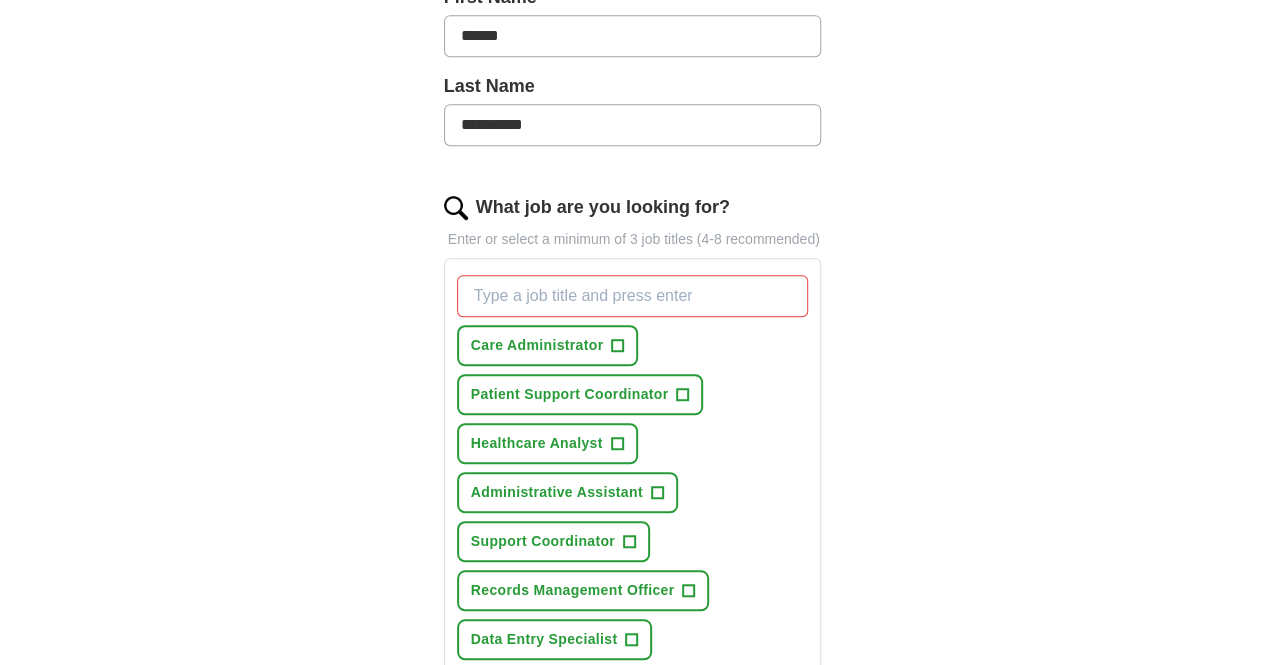 scroll, scrollTop: 504, scrollLeft: 0, axis: vertical 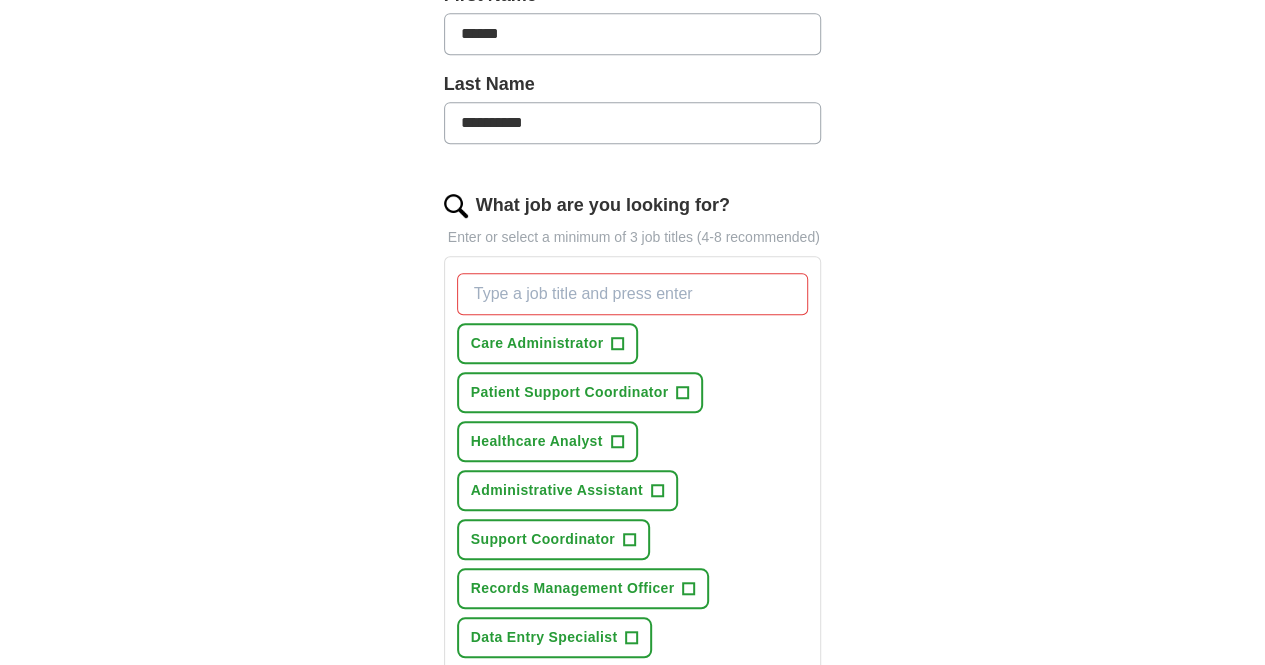 click on "What job are you looking for?" at bounding box center [633, 294] 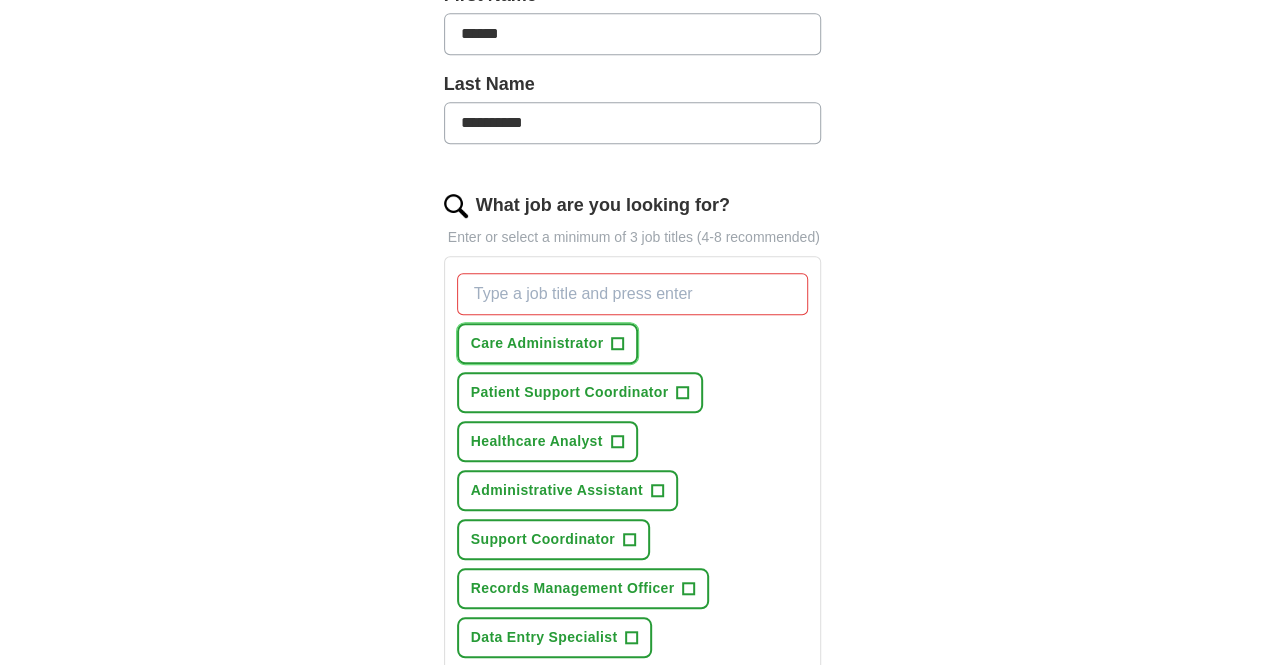 click on "+" at bounding box center (618, 344) 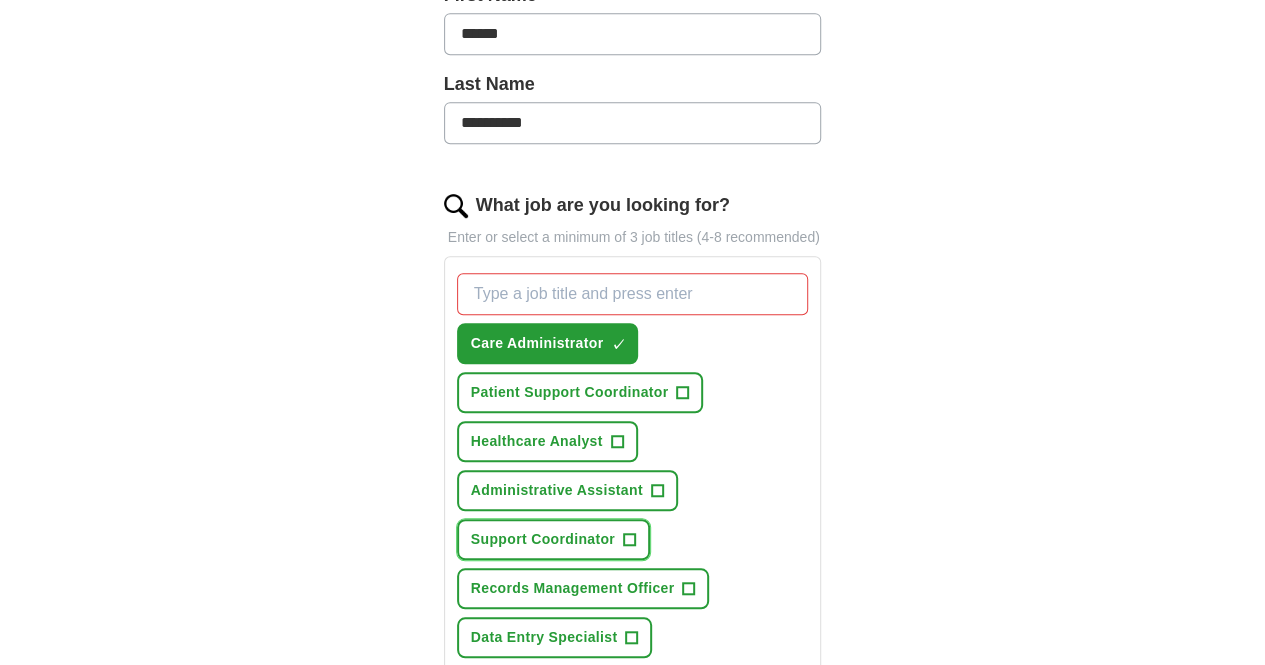 click on "+" at bounding box center (630, 540) 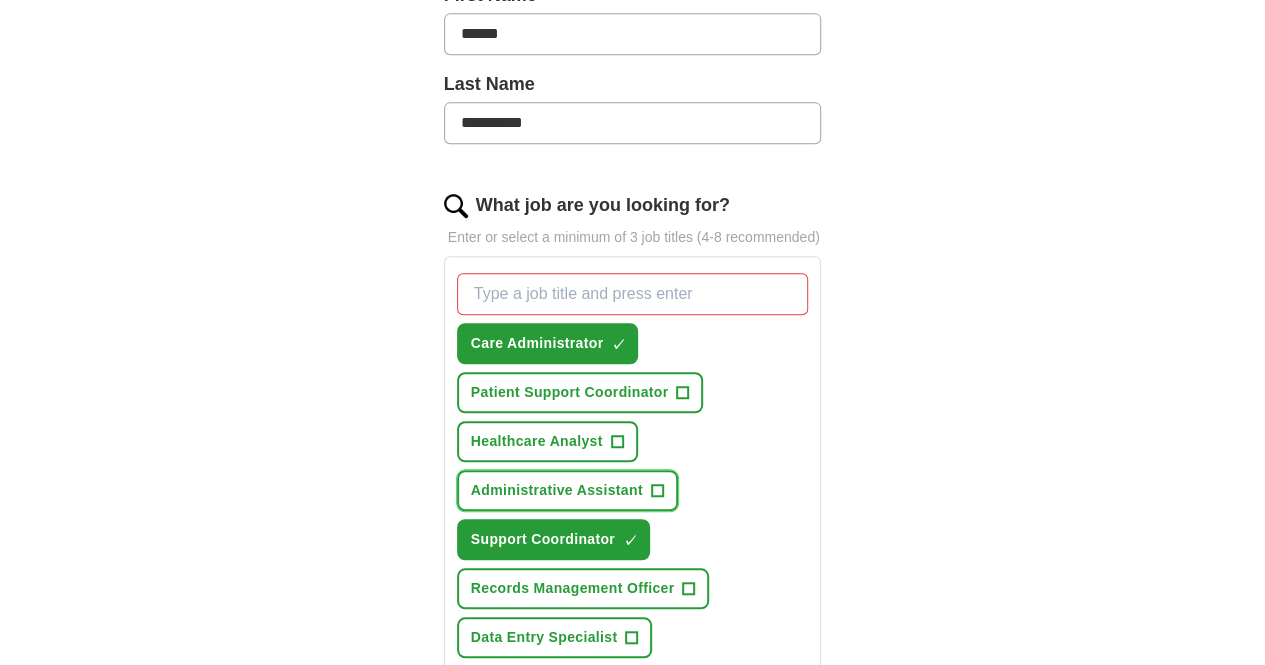 click on "Administrative Assistant +" at bounding box center (567, 490) 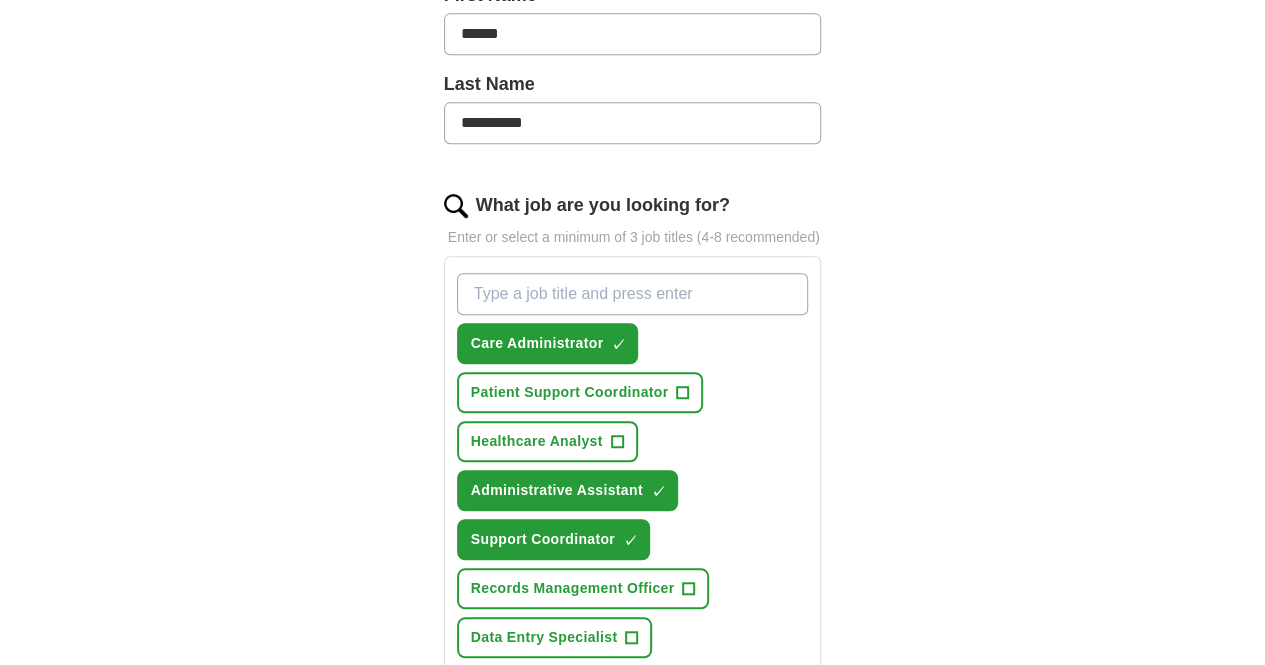 drag, startPoint x: 758, startPoint y: 499, endPoint x: 653, endPoint y: 503, distance: 105.076164 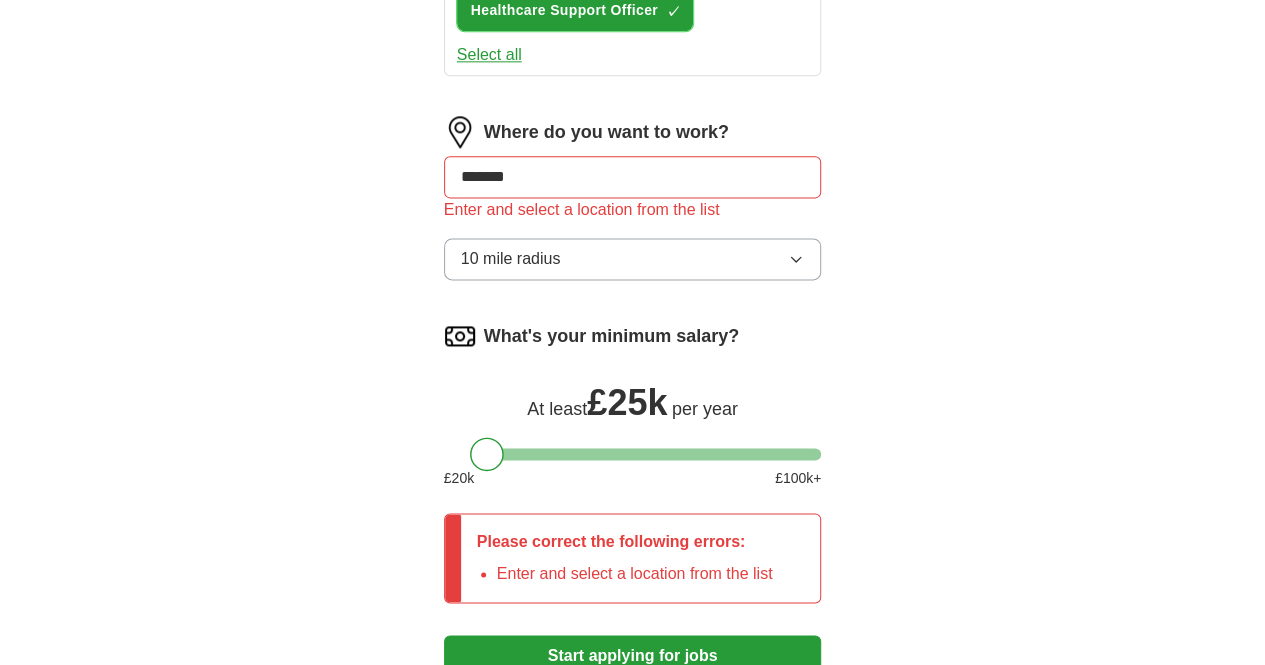 scroll, scrollTop: 1237, scrollLeft: 0, axis: vertical 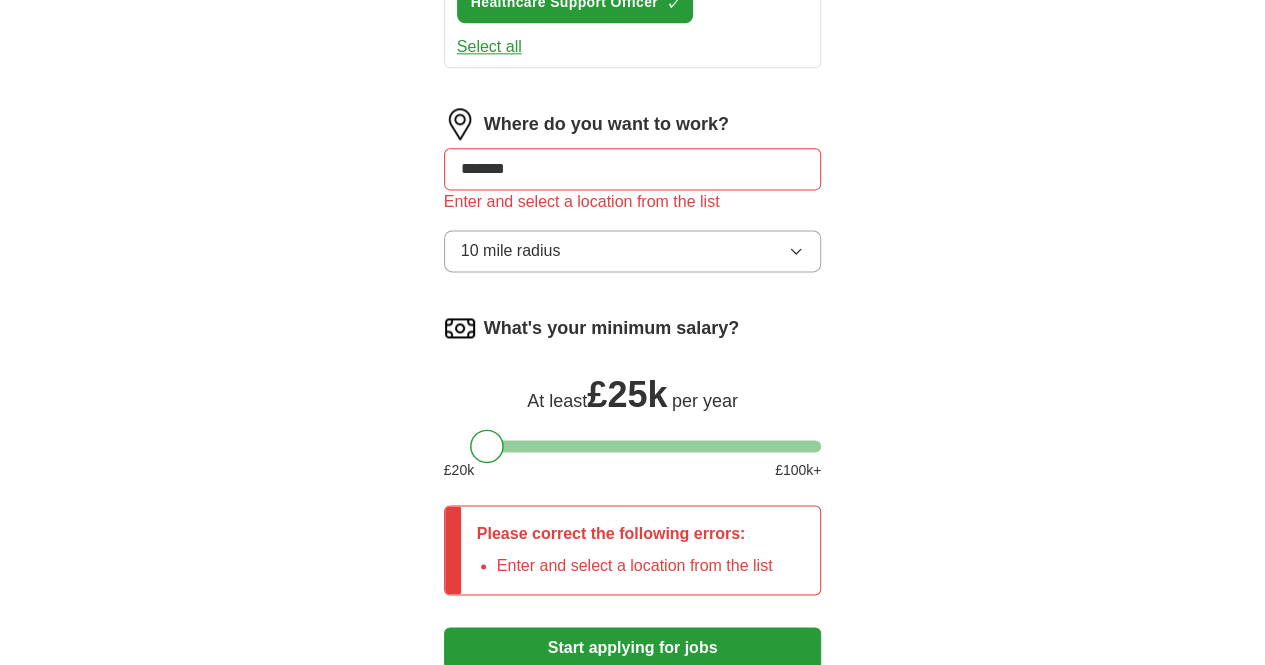 click on "Start applying for jobs" at bounding box center (633, 648) 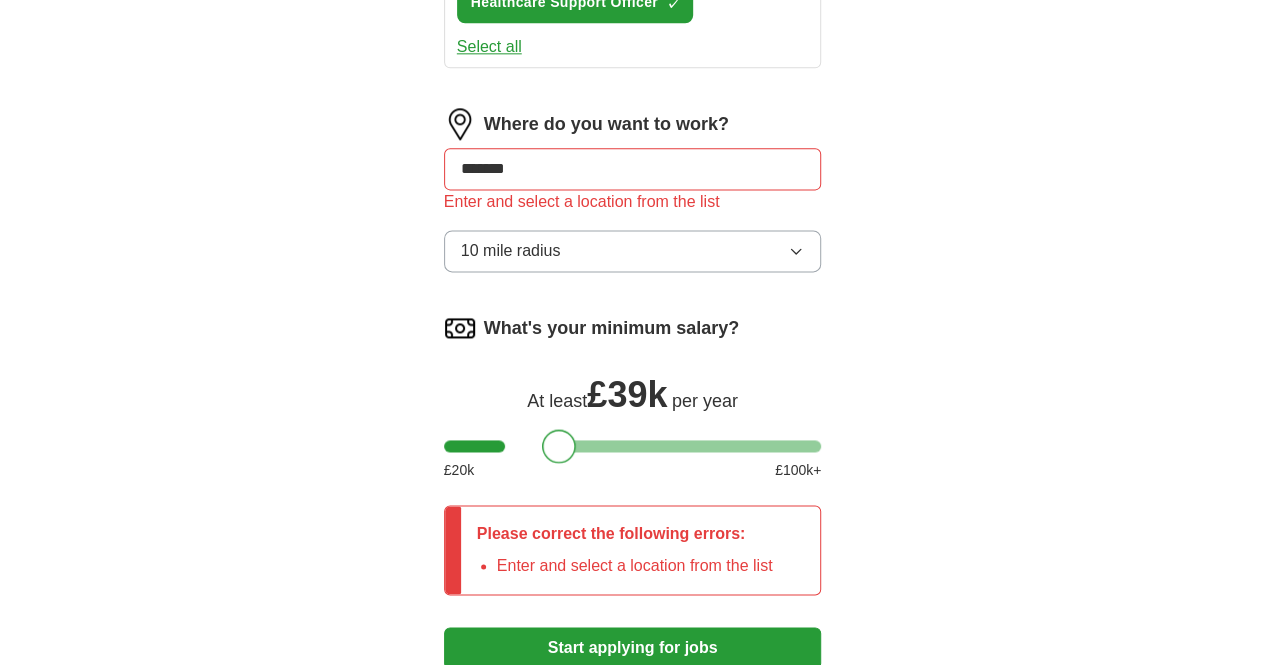 drag, startPoint x: 448, startPoint y: 269, endPoint x: 521, endPoint y: 276, distance: 73.33485 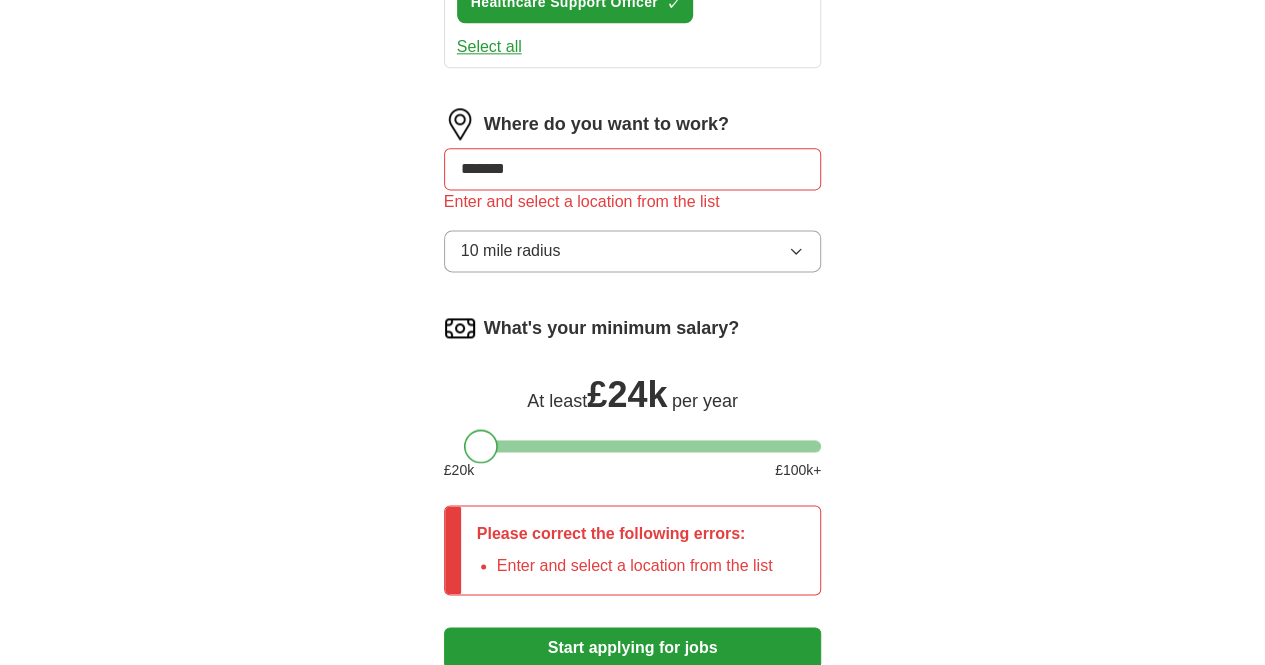 drag, startPoint x: 522, startPoint y: 275, endPoint x: 446, endPoint y: 293, distance: 78.10249 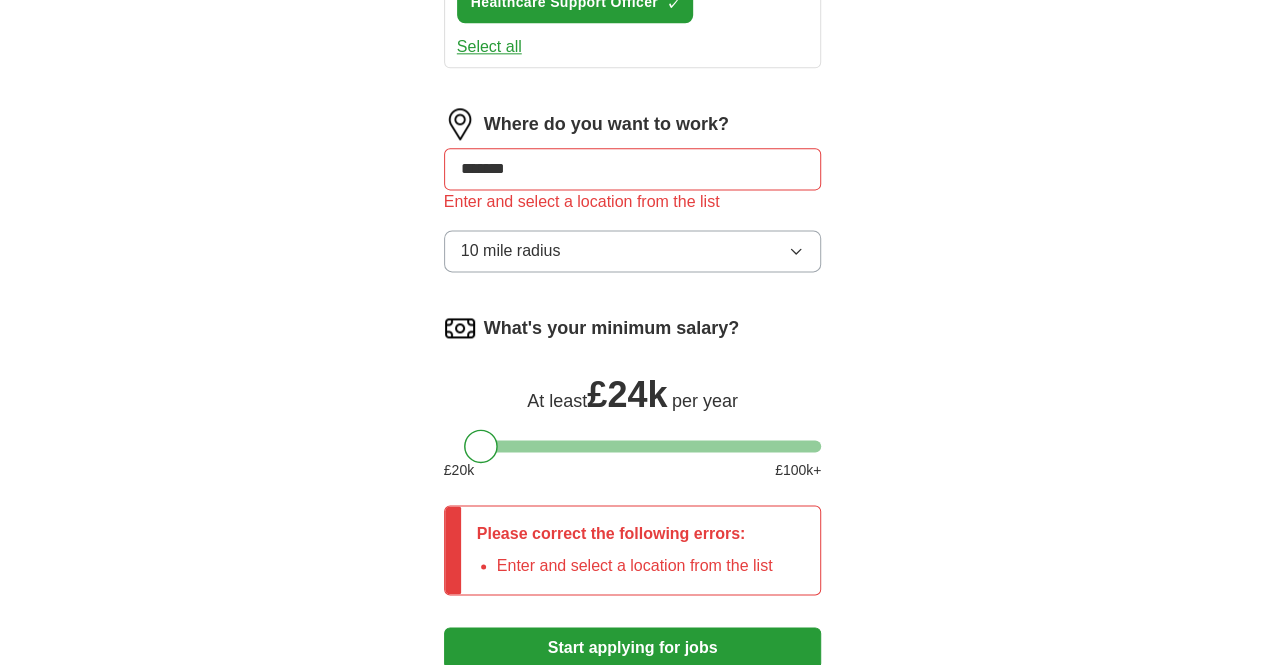 click on "Start applying for jobs" at bounding box center [633, 648] 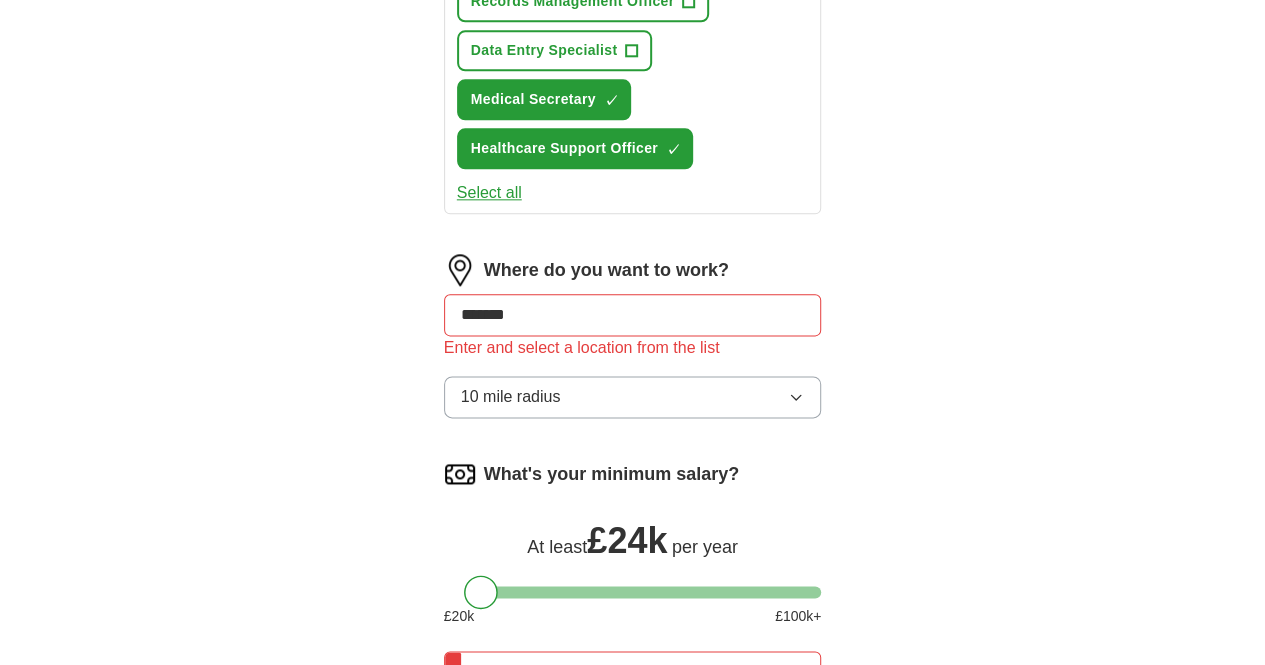scroll, scrollTop: 1094, scrollLeft: 0, axis: vertical 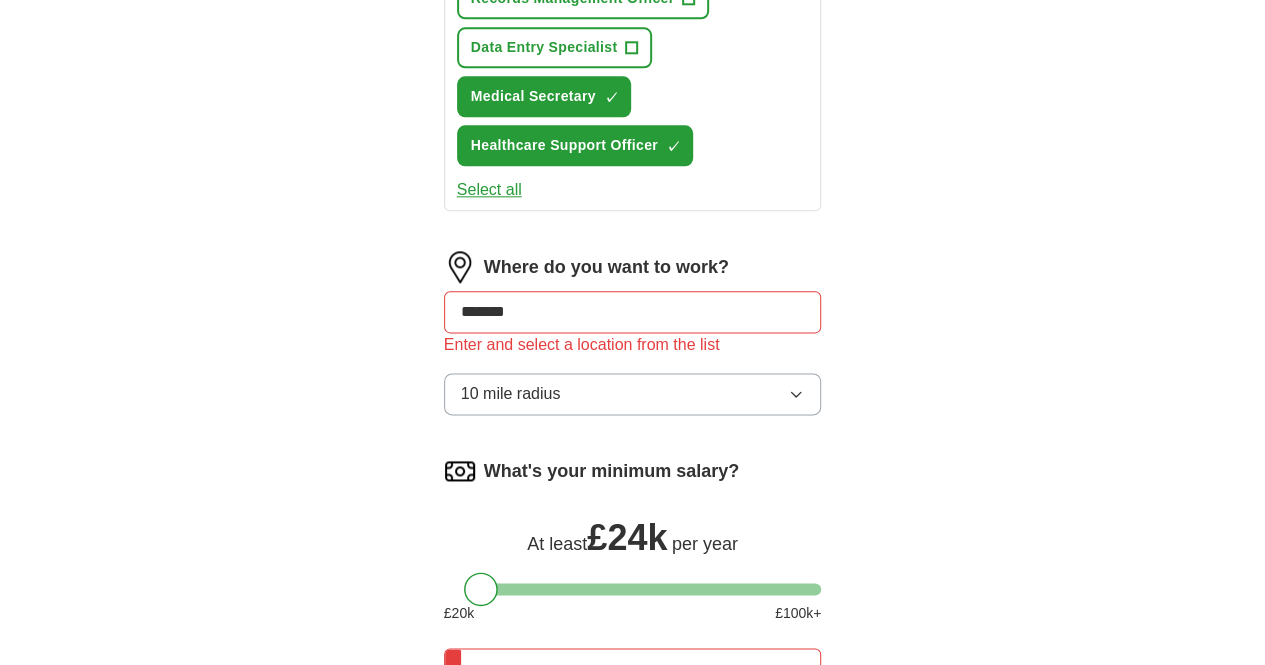 click on "*******" at bounding box center (633, 312) 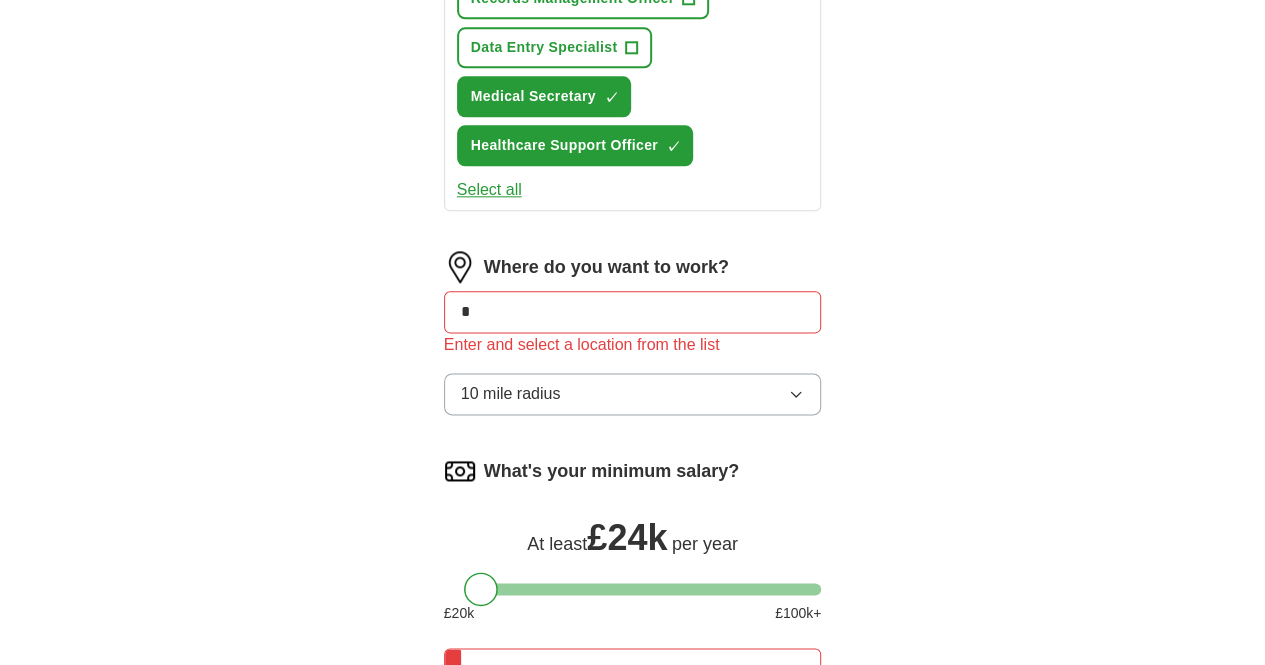 type on "*" 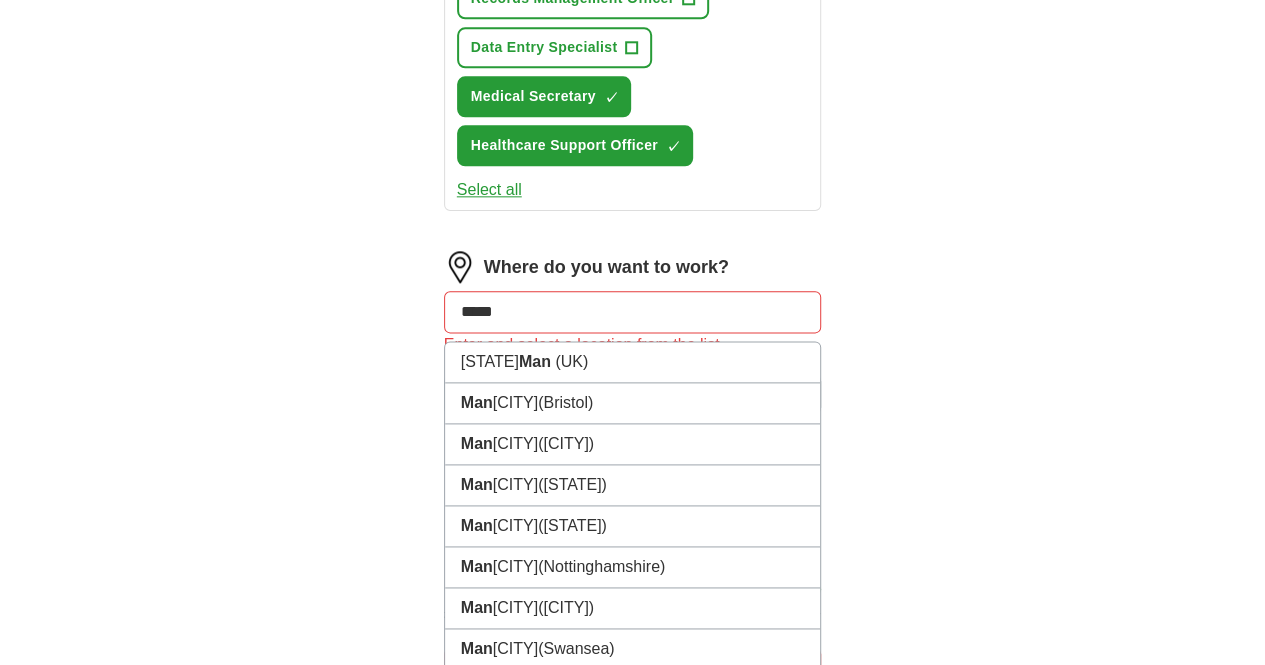type on "******" 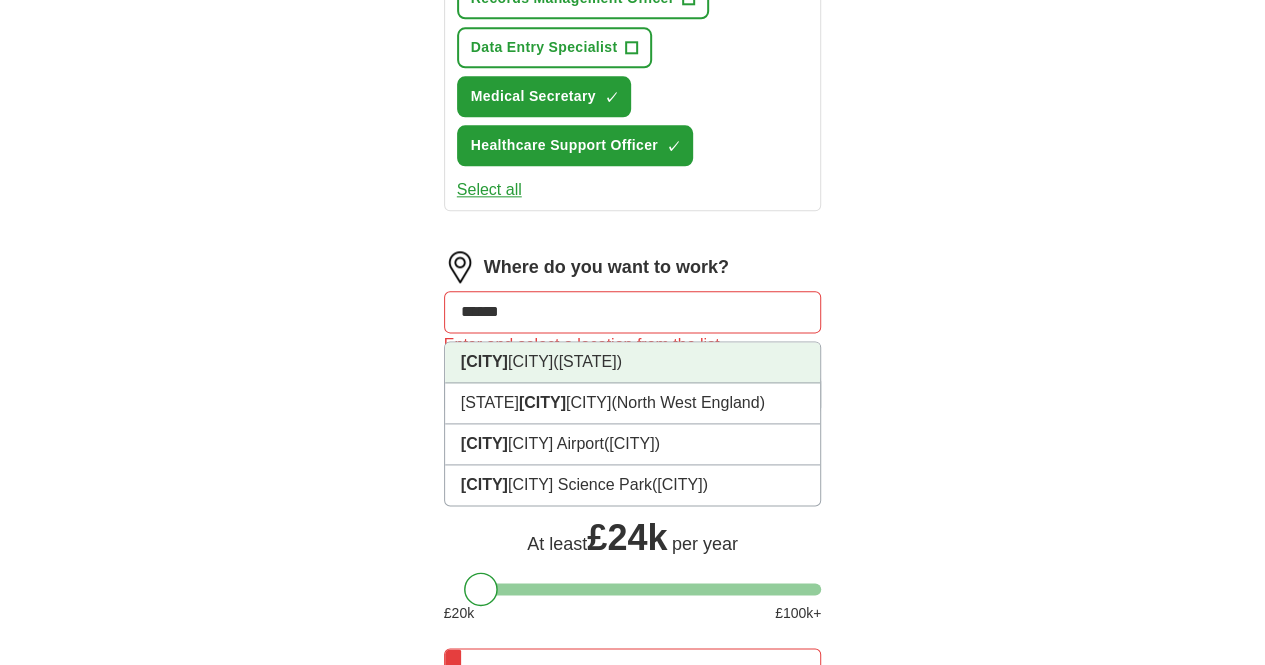 click on "Manche ster  (Greater Manchester)" at bounding box center (633, 362) 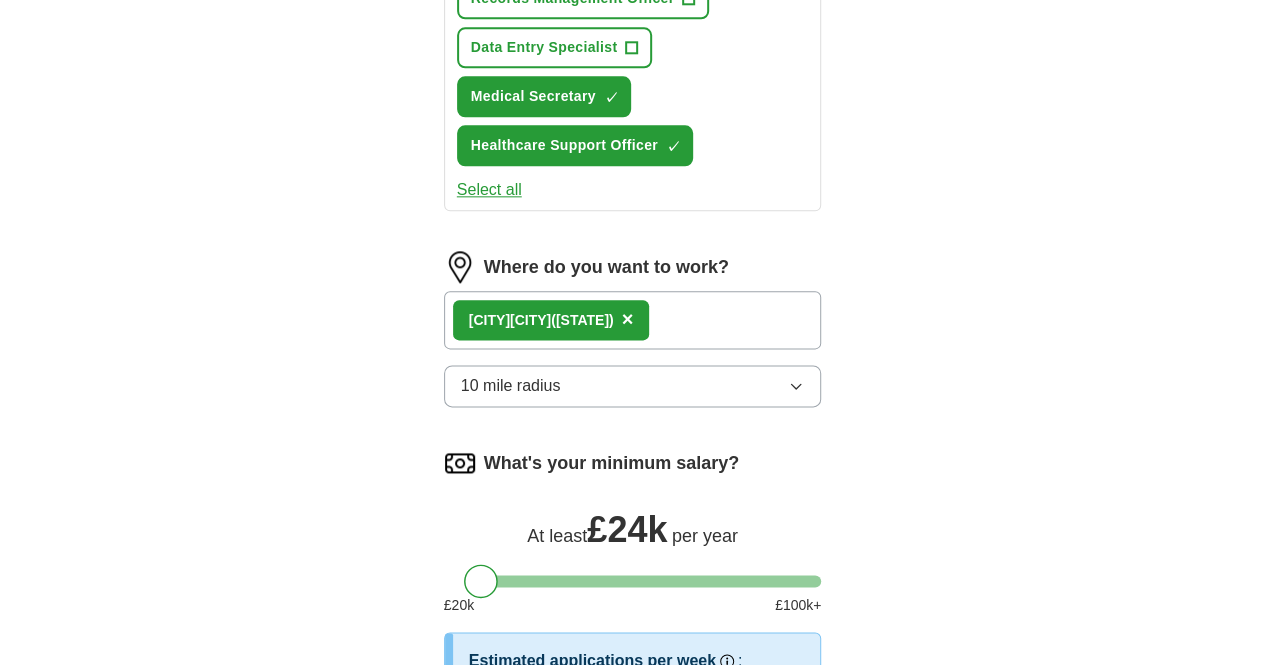 click on "Start applying for jobs" at bounding box center [633, 779] 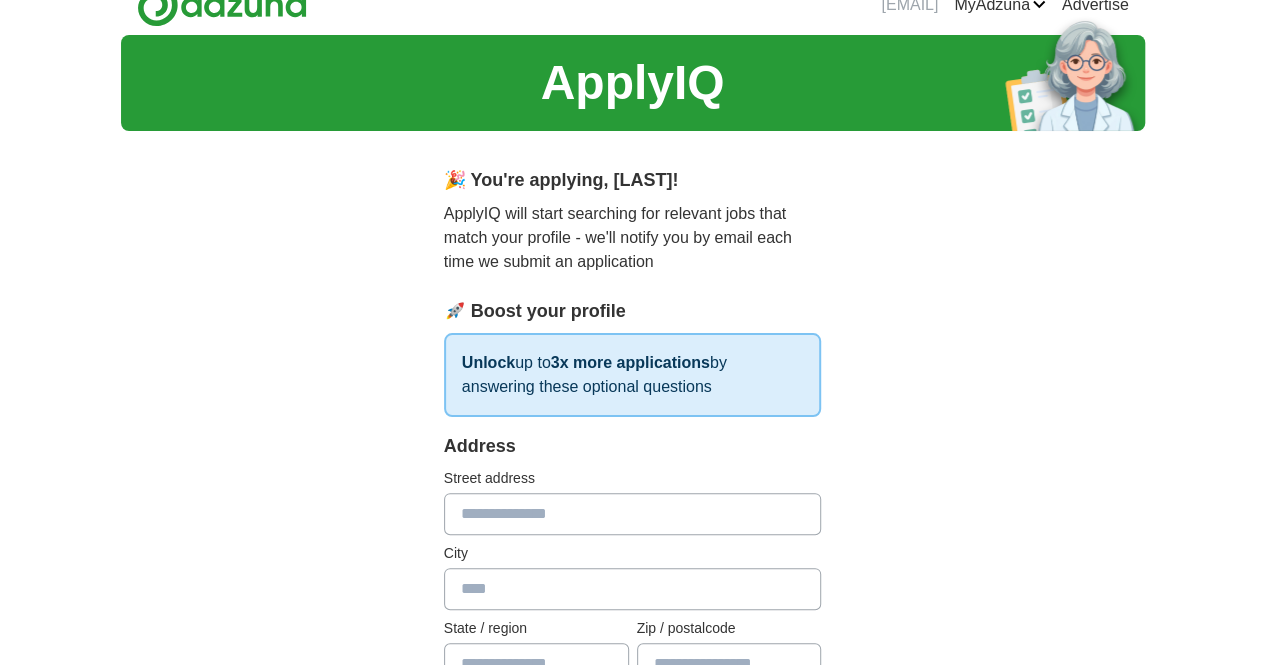 scroll, scrollTop: 0, scrollLeft: 0, axis: both 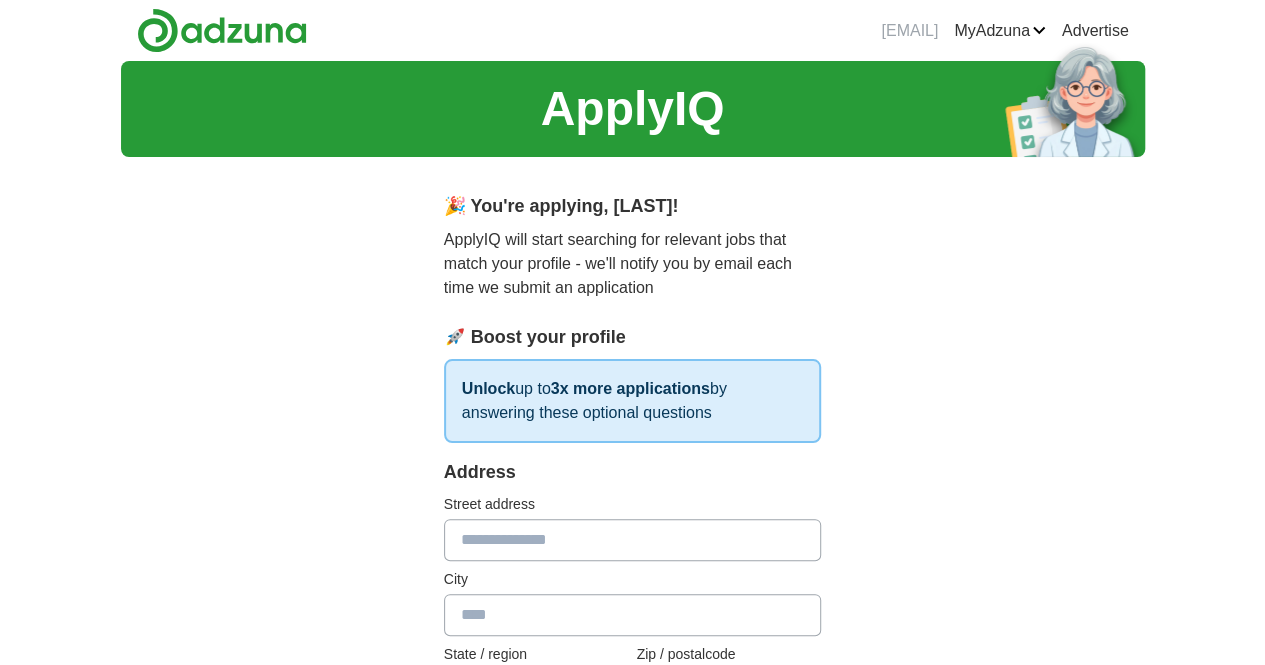 click at bounding box center [633, 540] 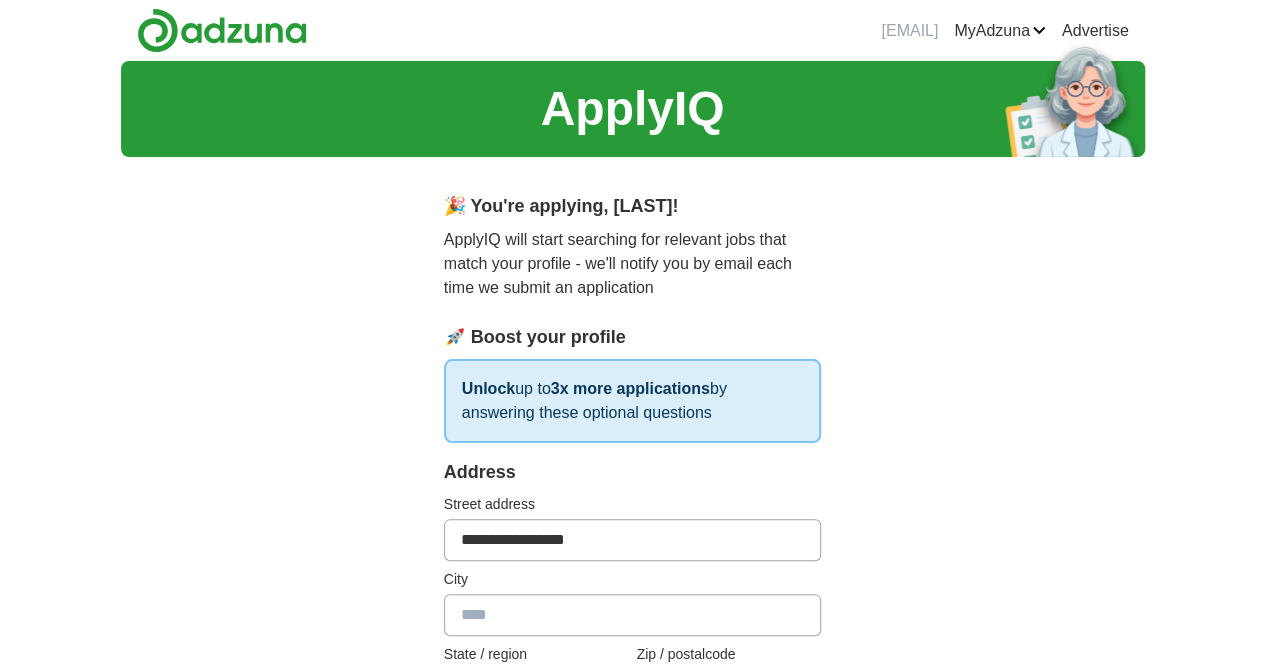 type on "*********" 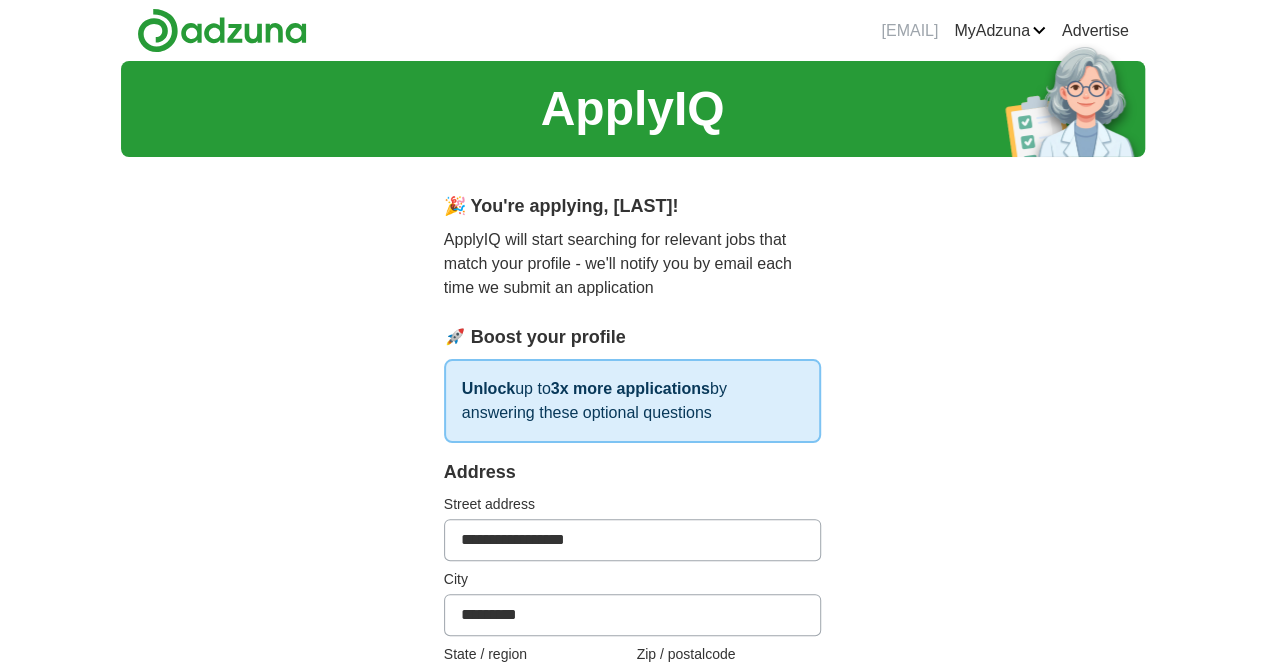 type on "**********" 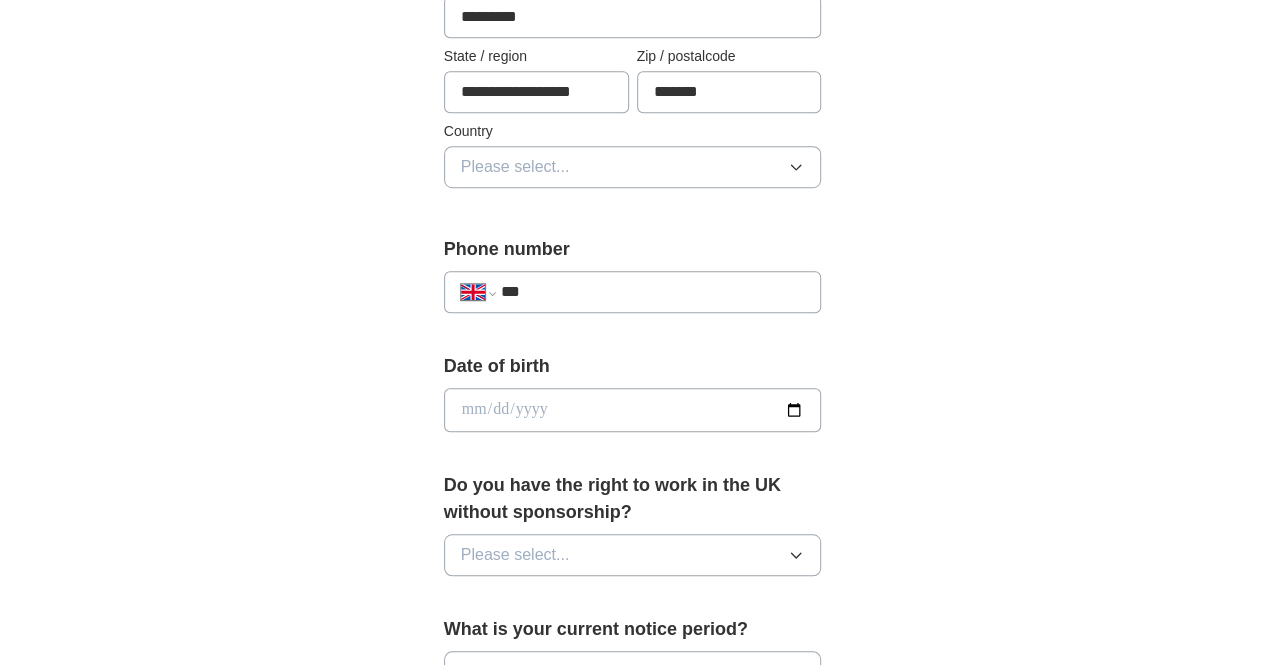 scroll, scrollTop: 604, scrollLeft: 0, axis: vertical 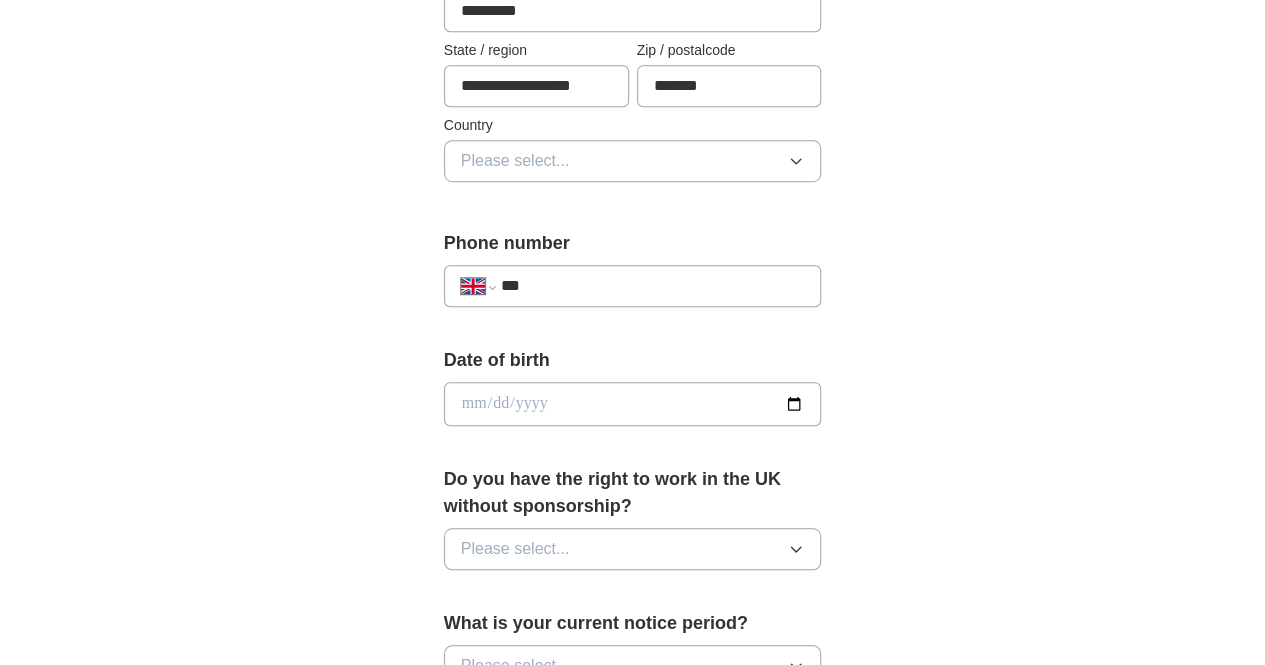 click on "Please select..." at bounding box center [515, 161] 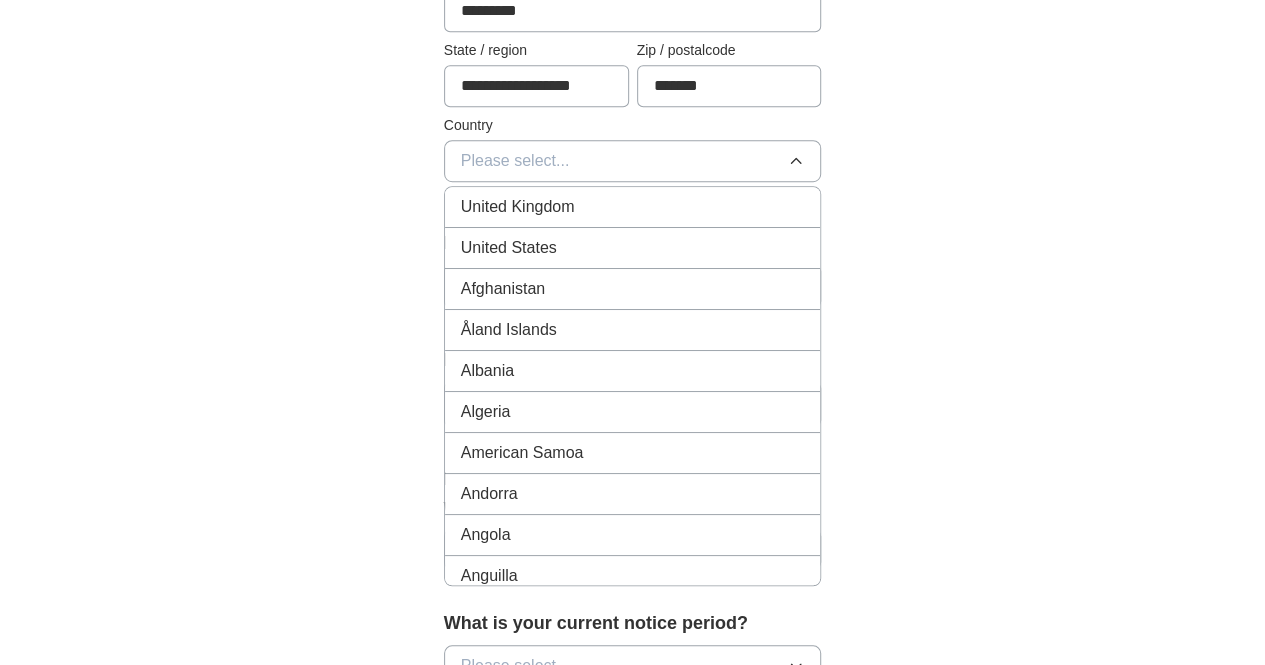 click on "United Kingdom" at bounding box center [518, 207] 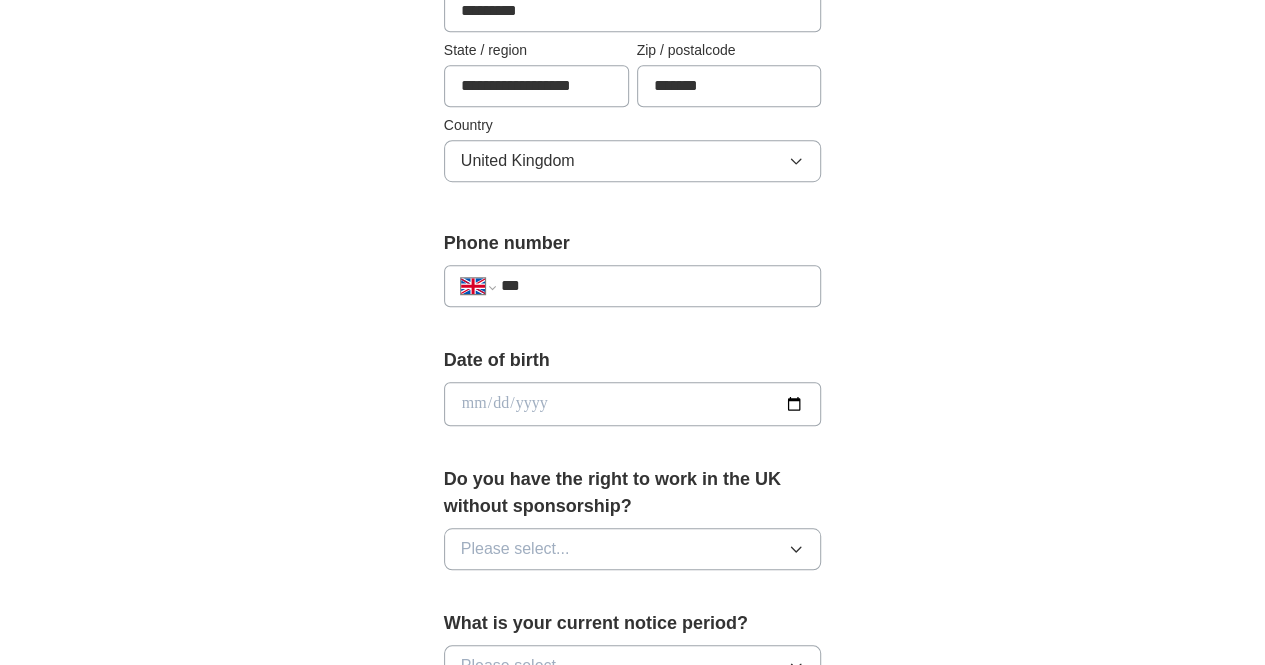 click on "***" at bounding box center (653, 286) 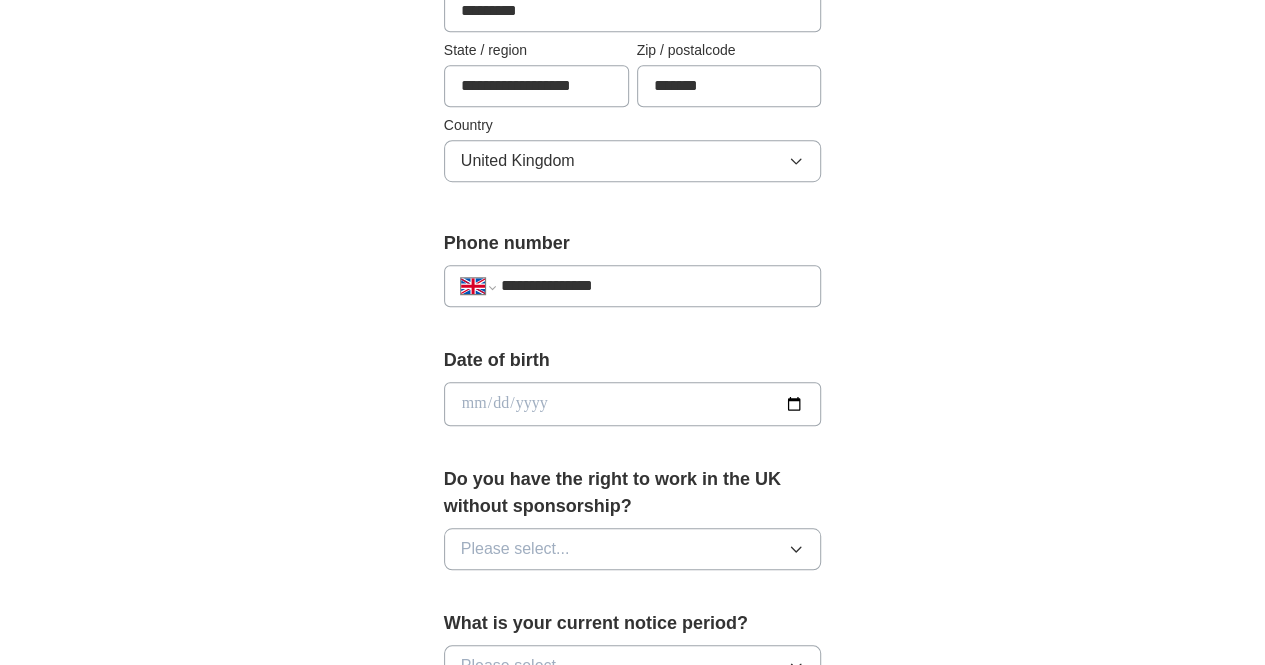 click at bounding box center [633, 404] 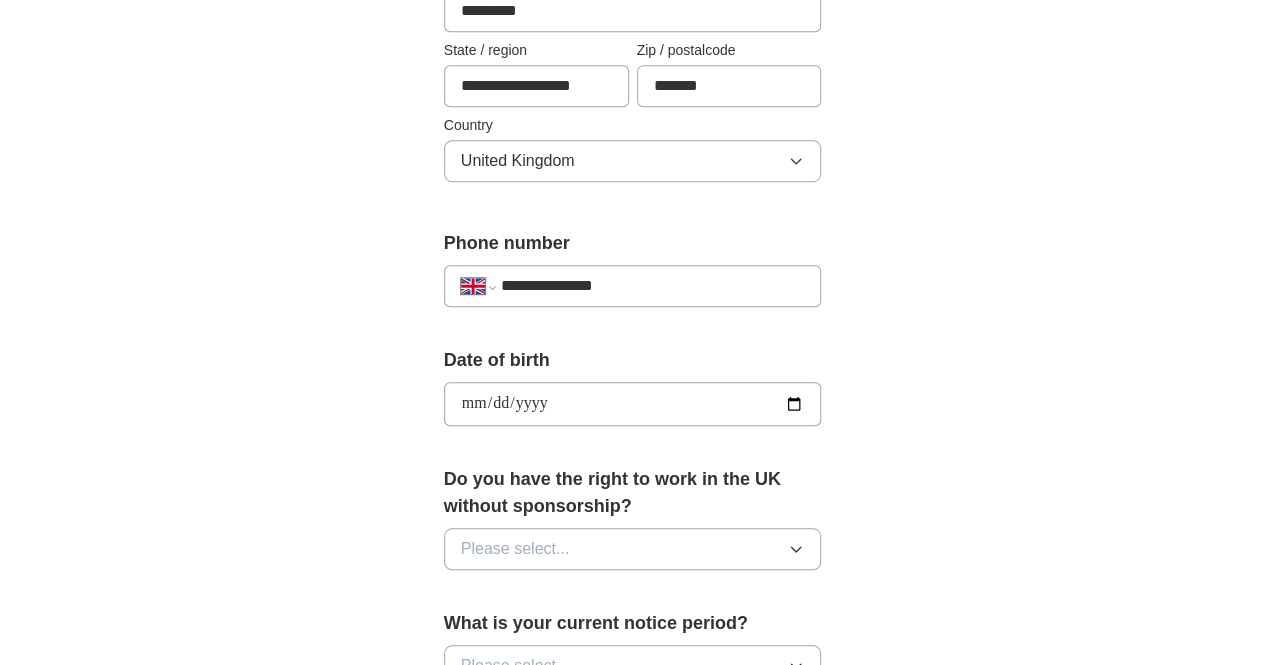 type on "**********" 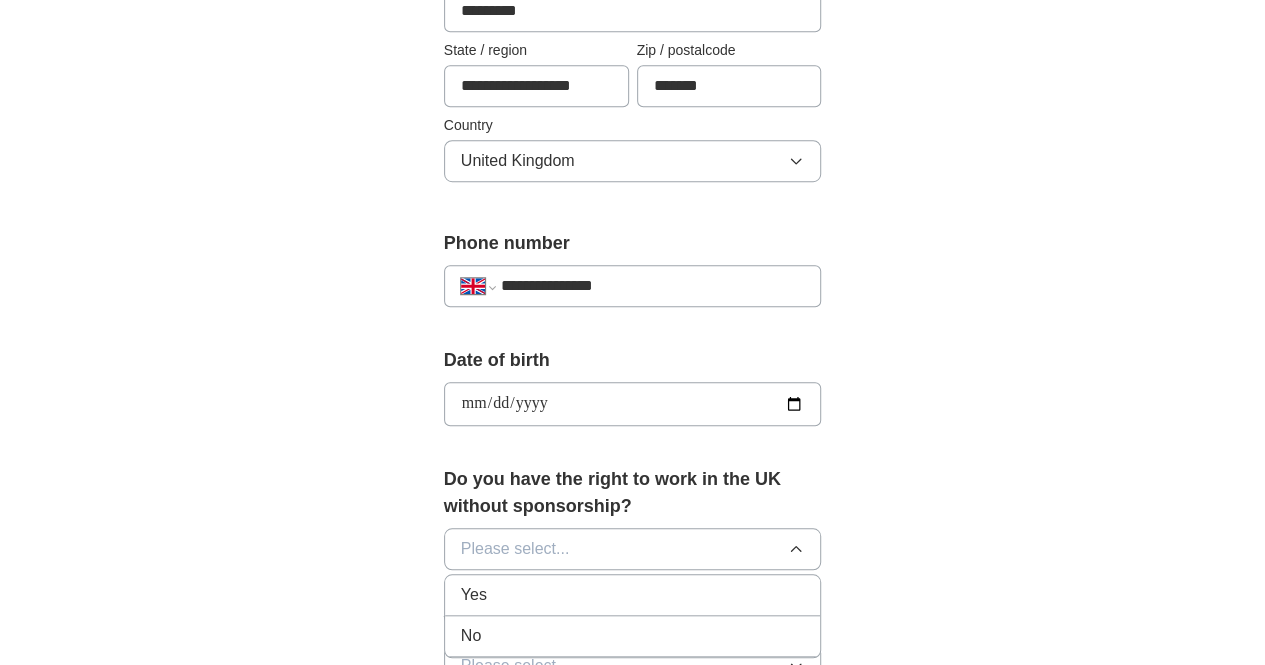 click on "Yes" at bounding box center (633, 595) 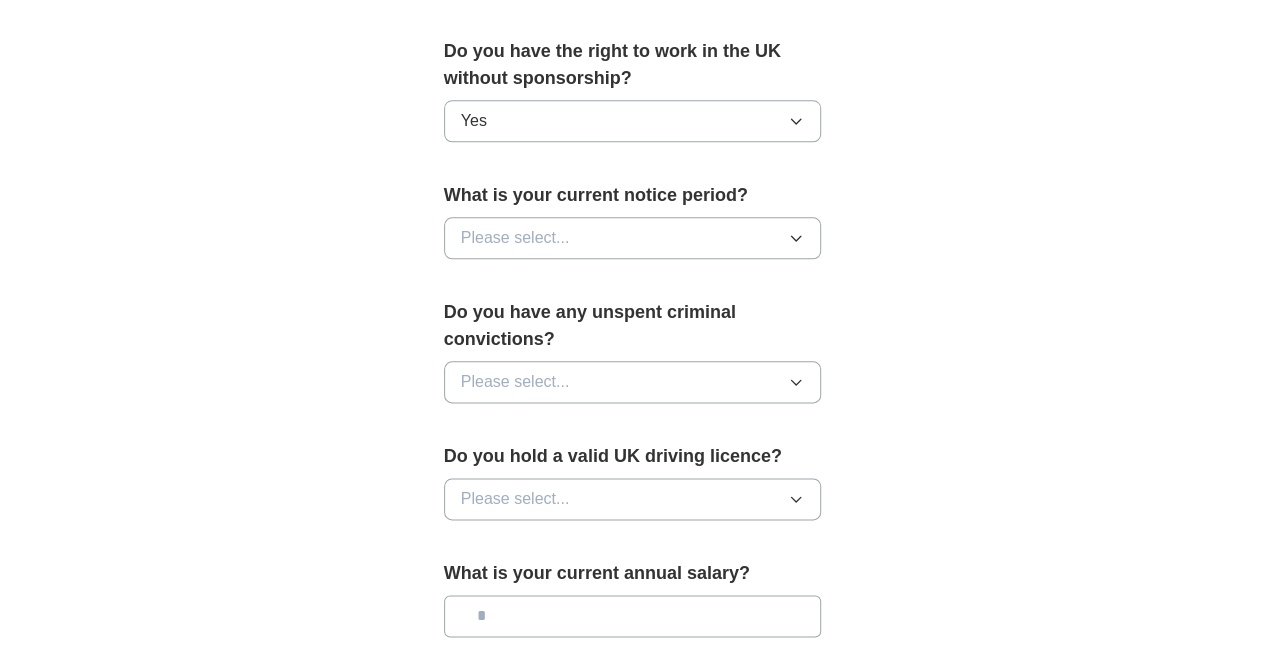 scroll, scrollTop: 1050, scrollLeft: 0, axis: vertical 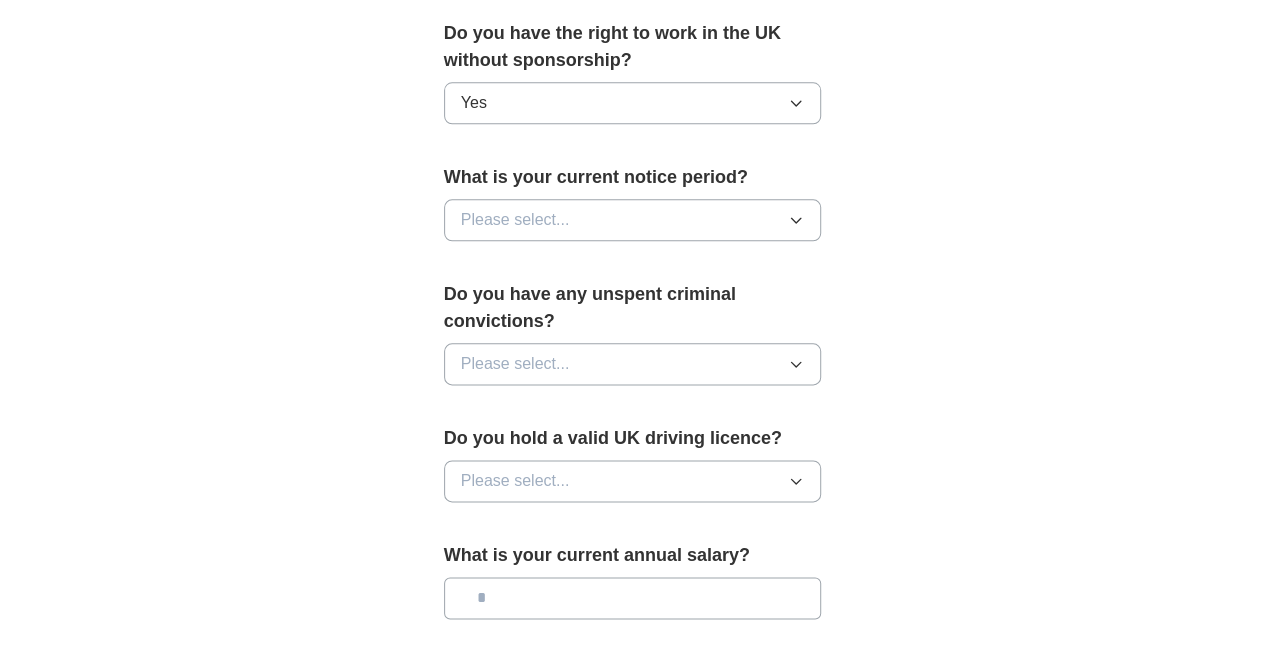 click on "Please select..." at bounding box center [633, 220] 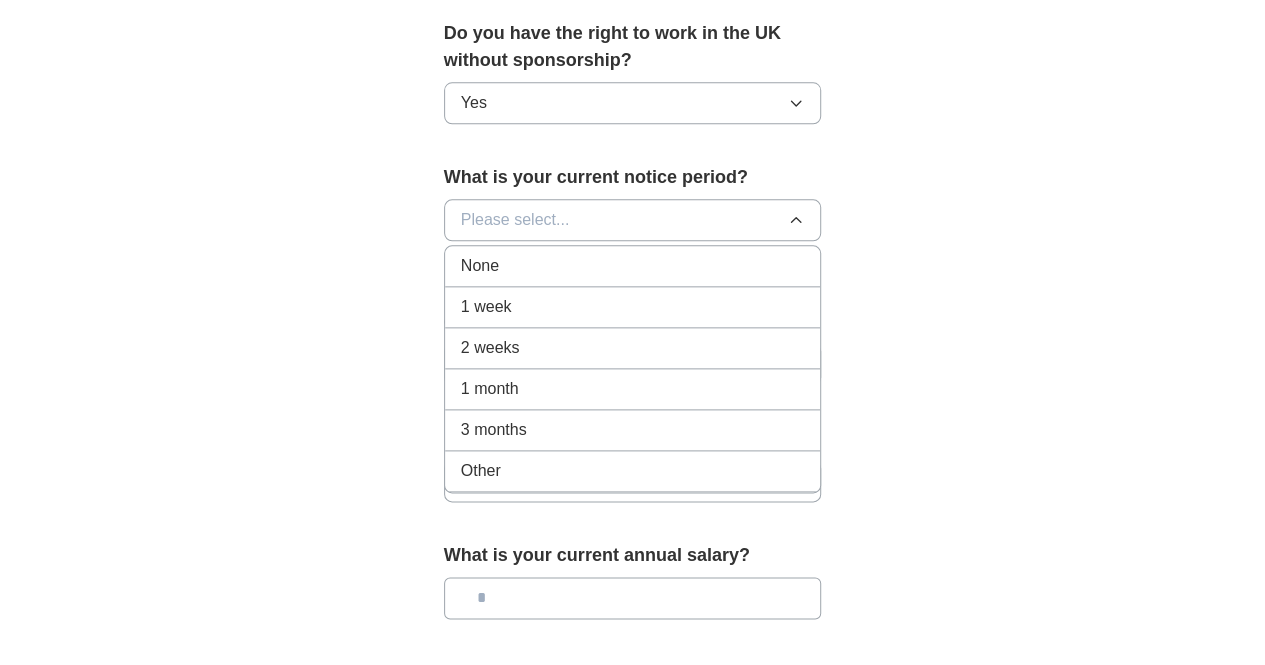 click on "None" at bounding box center (633, 266) 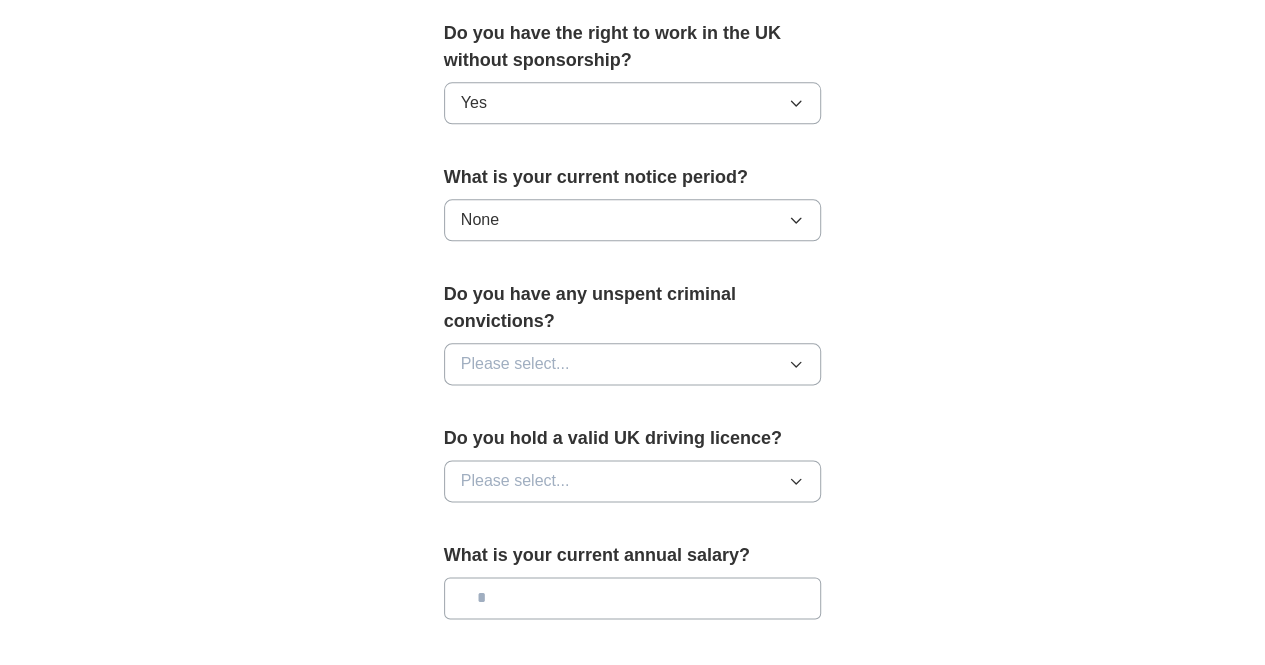 click on "Please select..." at bounding box center (515, 364) 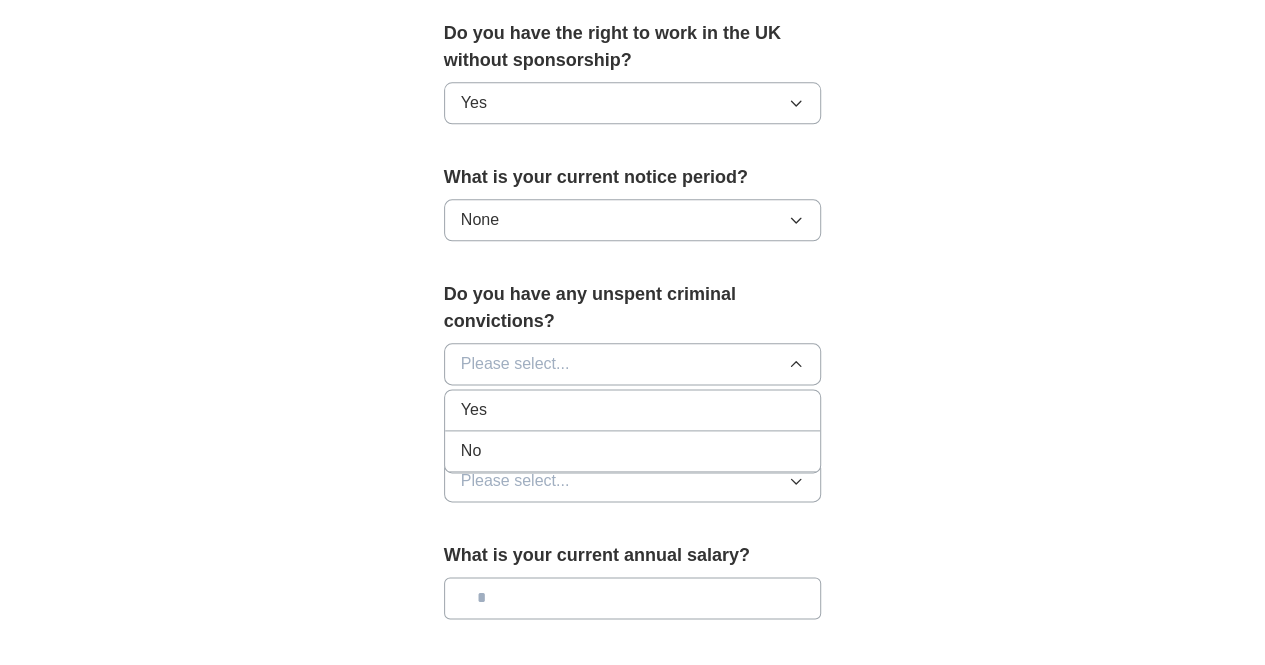 click on "No" at bounding box center (633, 451) 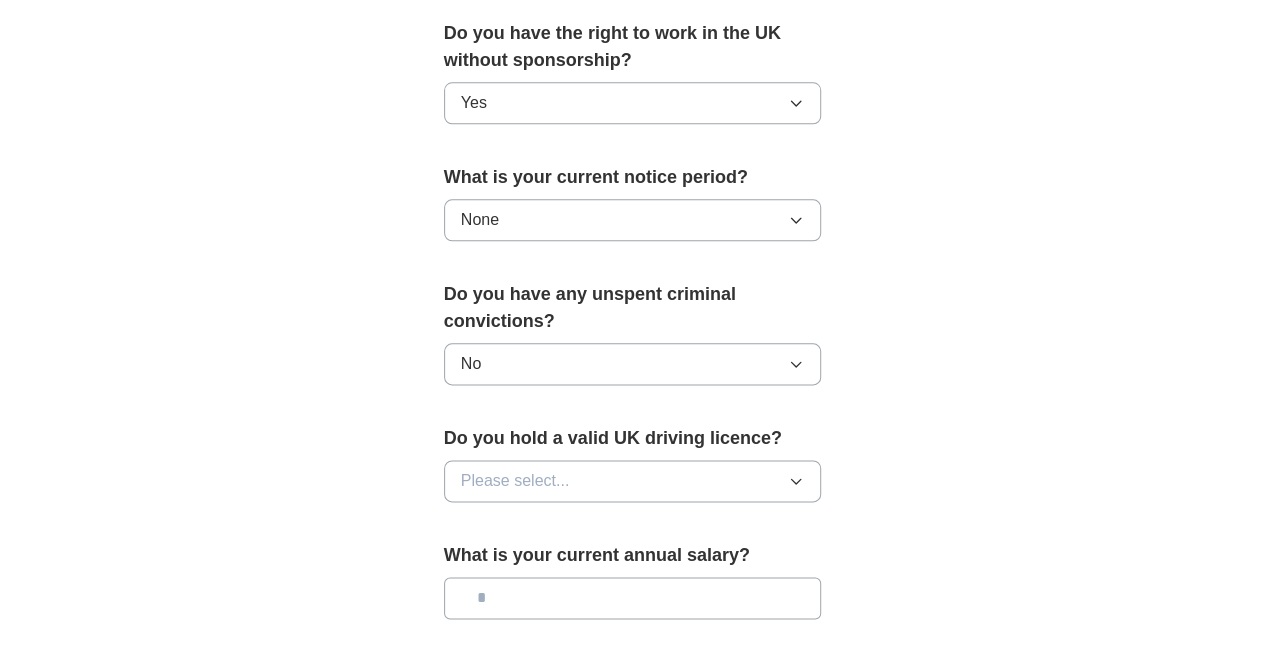 click on "Please select..." at bounding box center (515, 481) 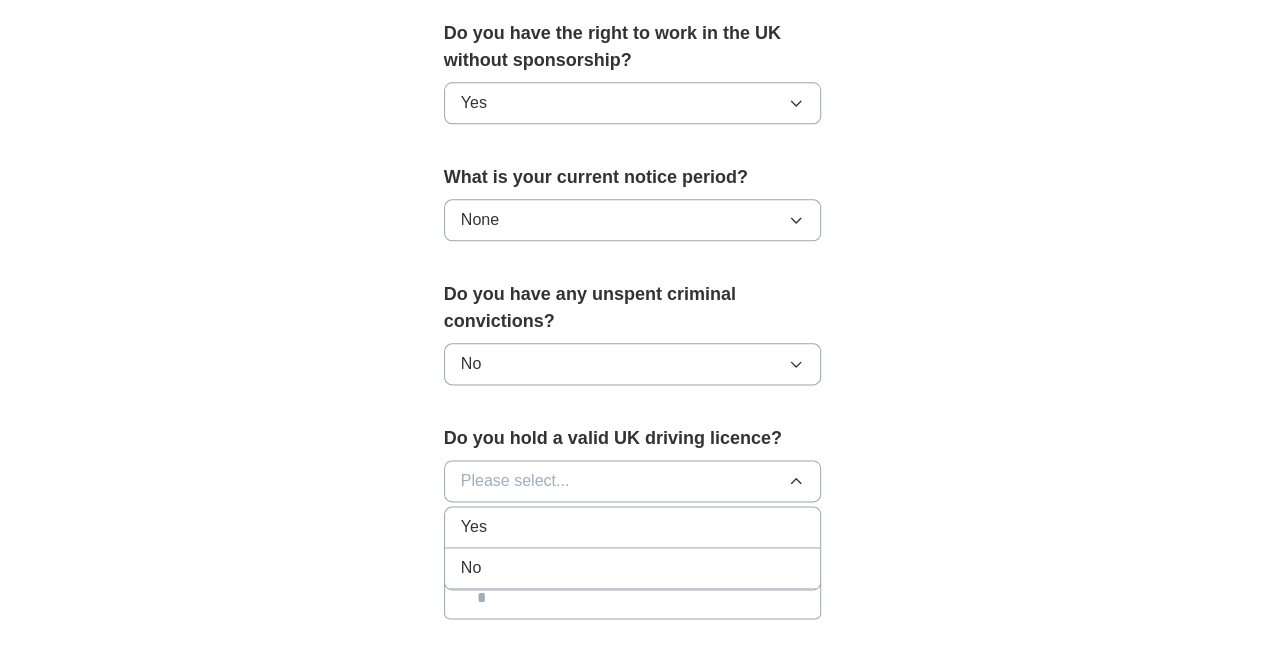 click on "No" at bounding box center [633, 568] 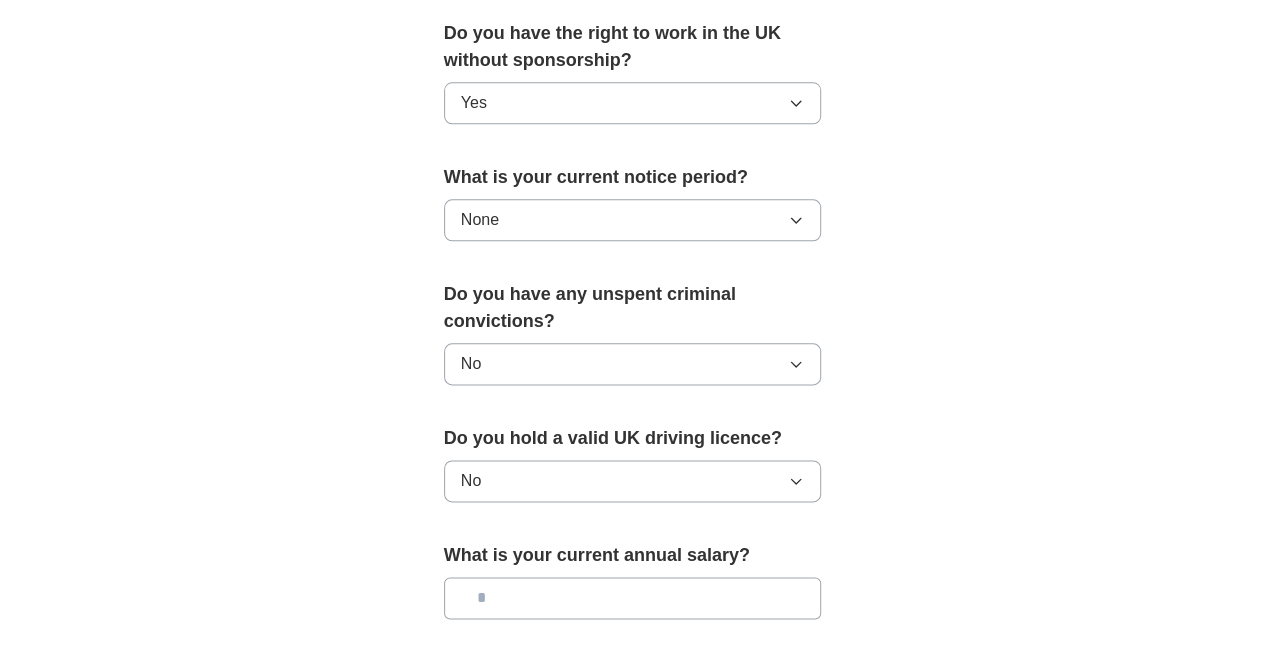 click at bounding box center [633, 598] 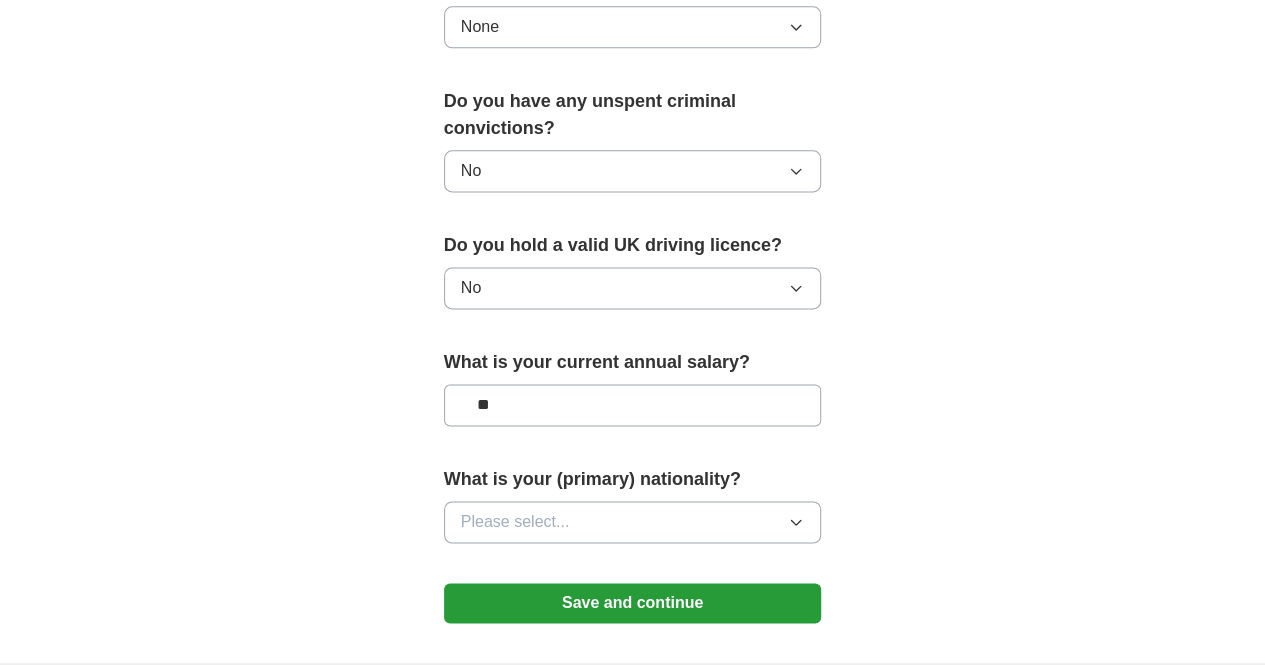scroll, scrollTop: 1428, scrollLeft: 0, axis: vertical 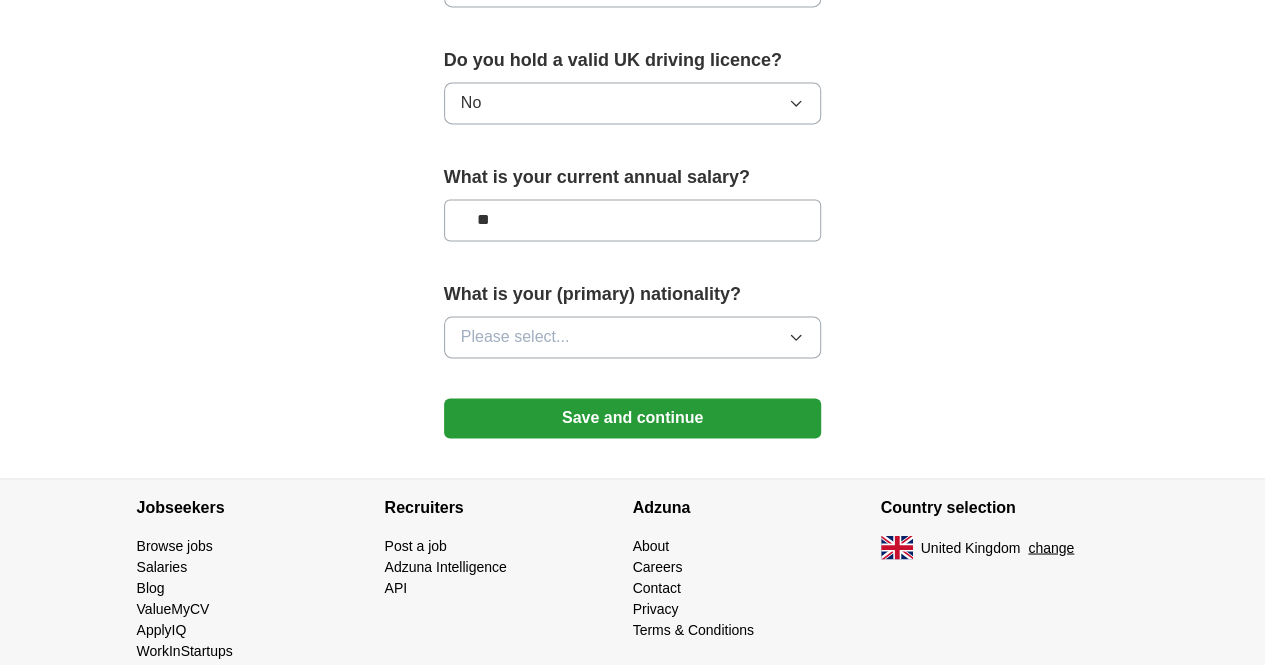 type on "**" 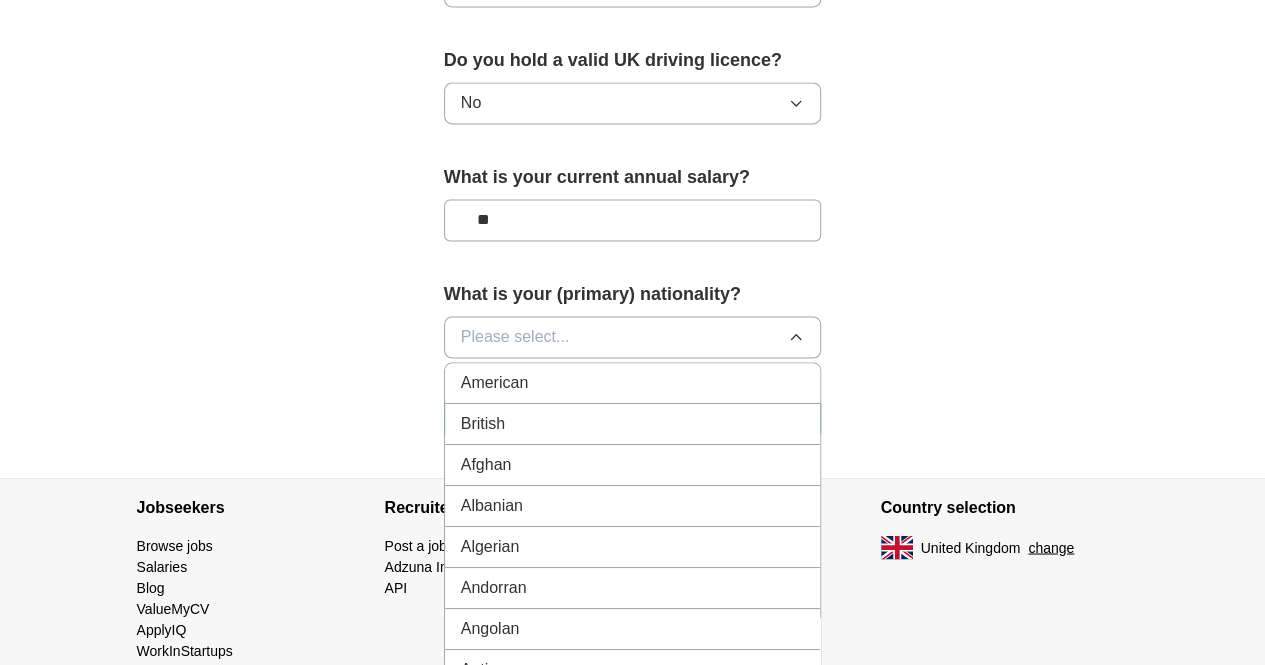 type 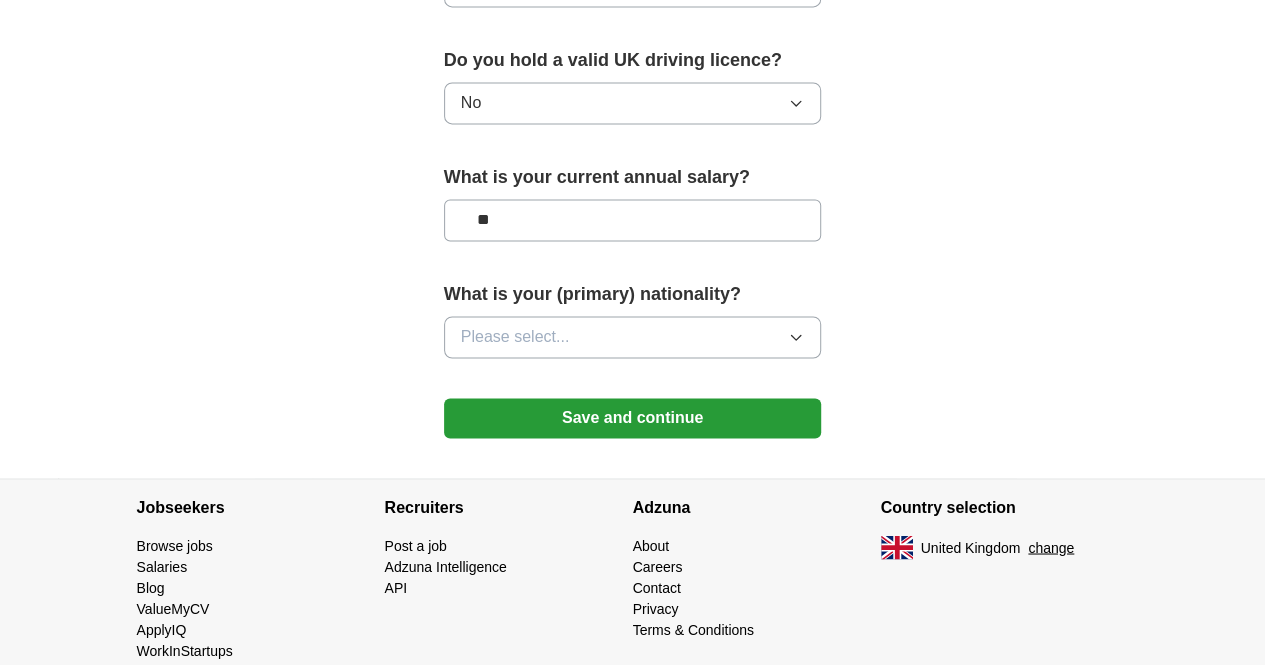 click on "What is your (primary) nationality? Please select..." at bounding box center (633, 327) 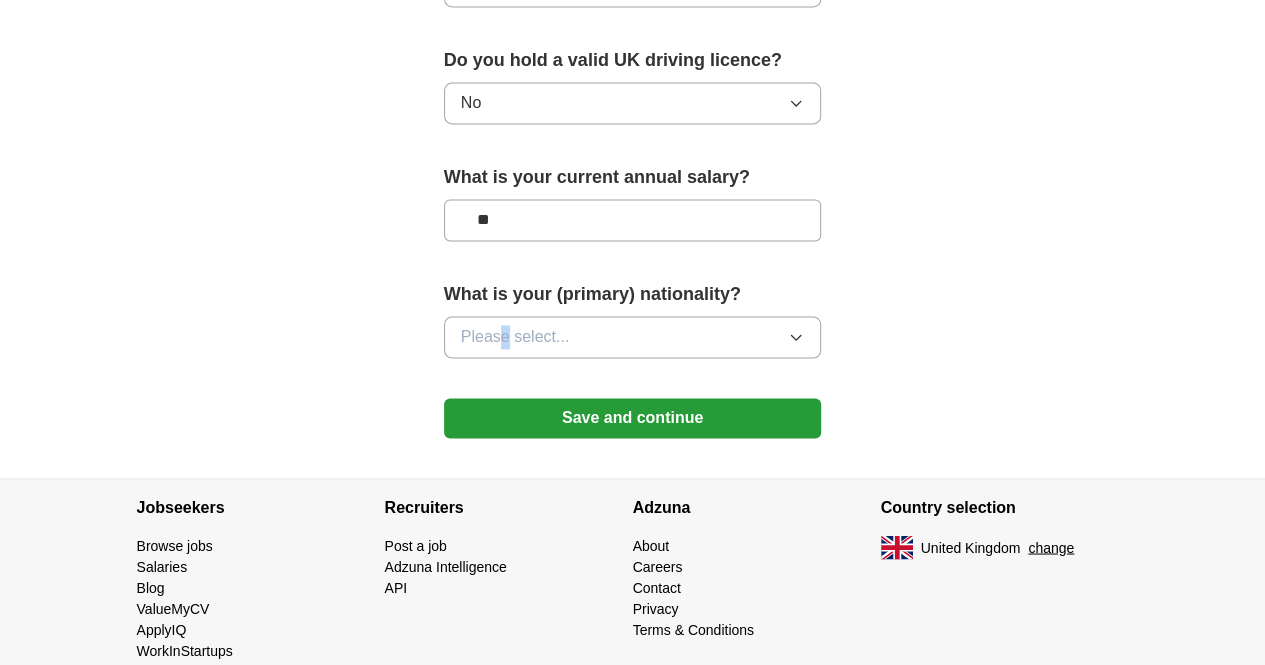 click on "Please select..." at bounding box center (633, 337) 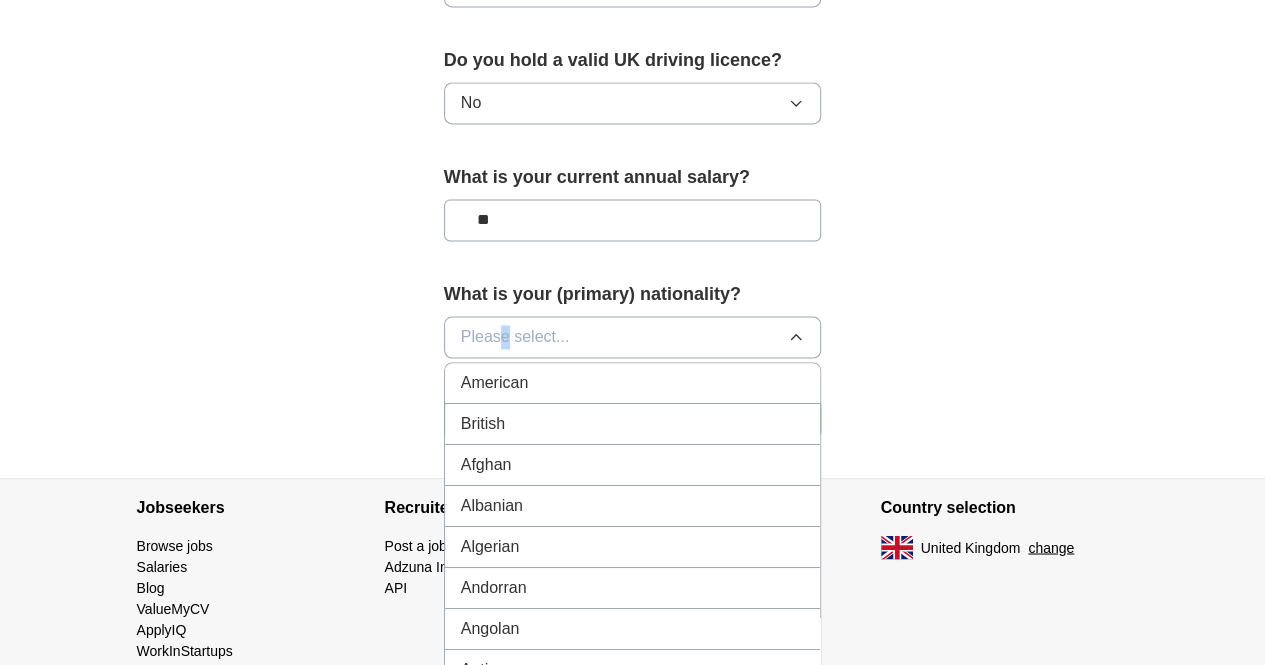 click on "Please select..." at bounding box center [515, 337] 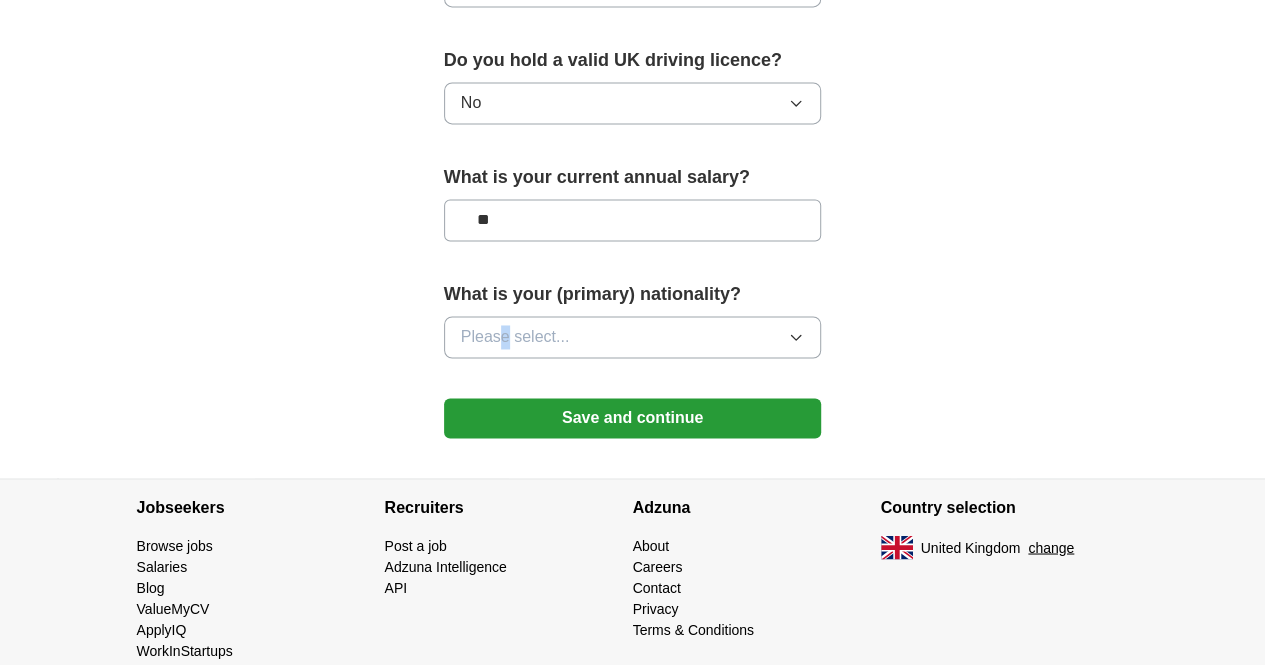 click on "Please select..." at bounding box center [515, 337] 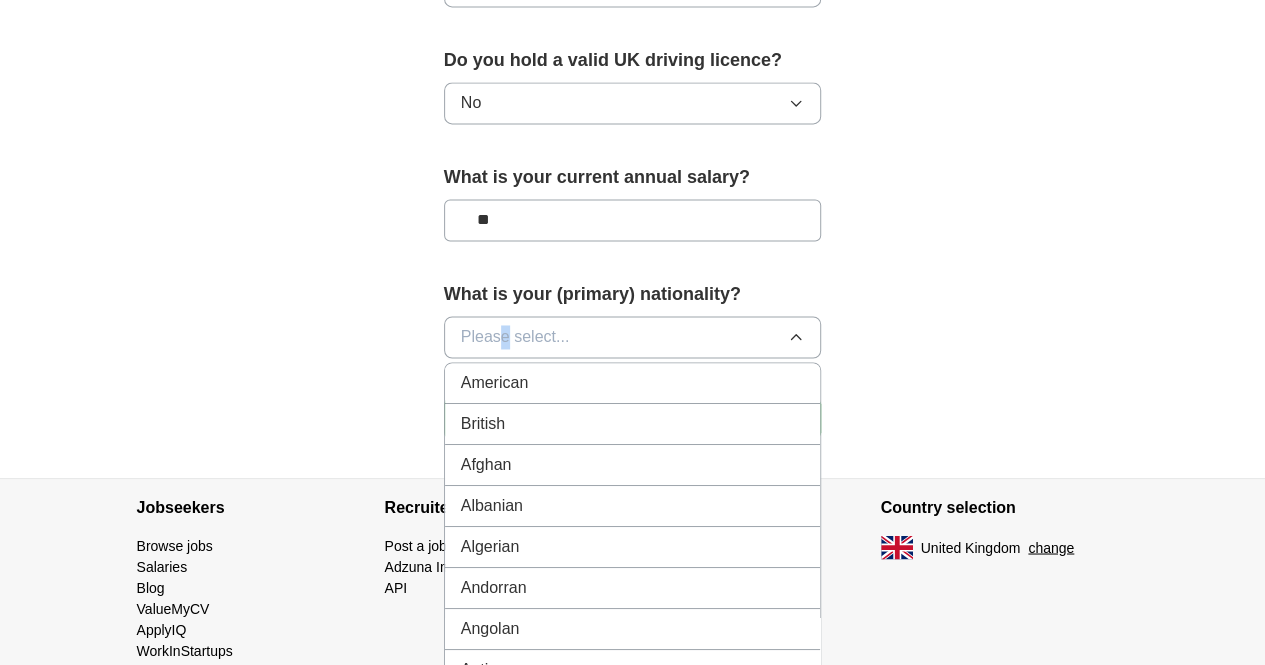 click on "Please select..." at bounding box center (515, 337) 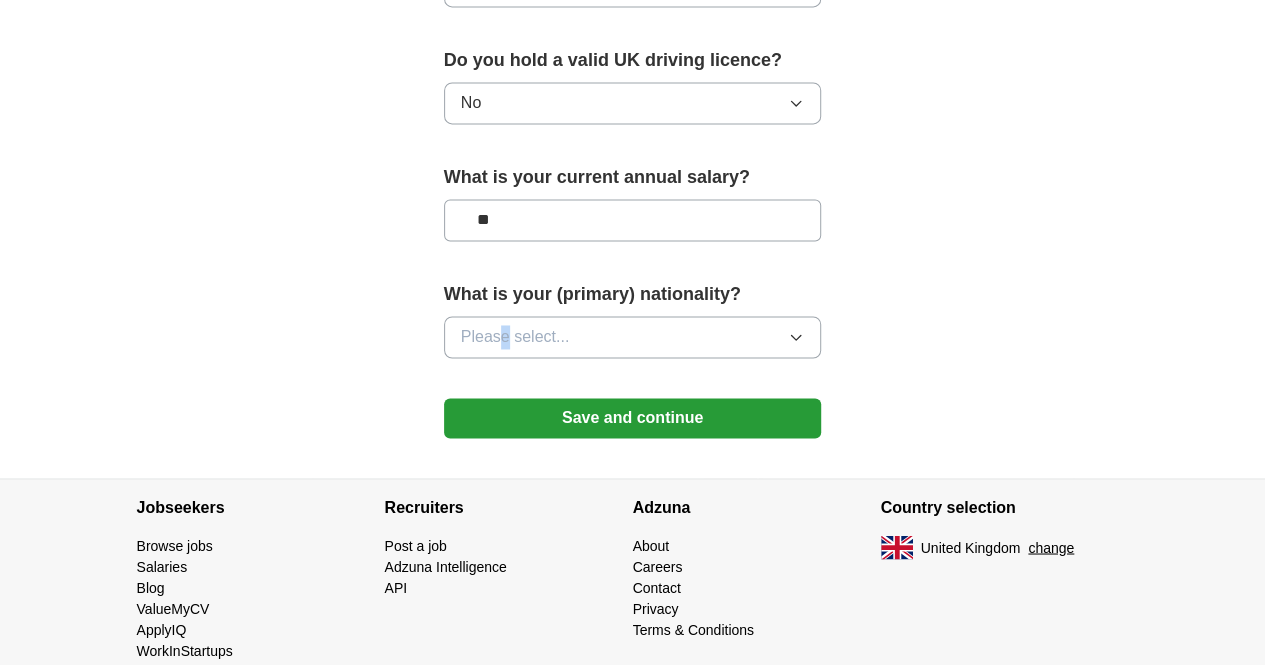 click on "Please select..." at bounding box center (515, 337) 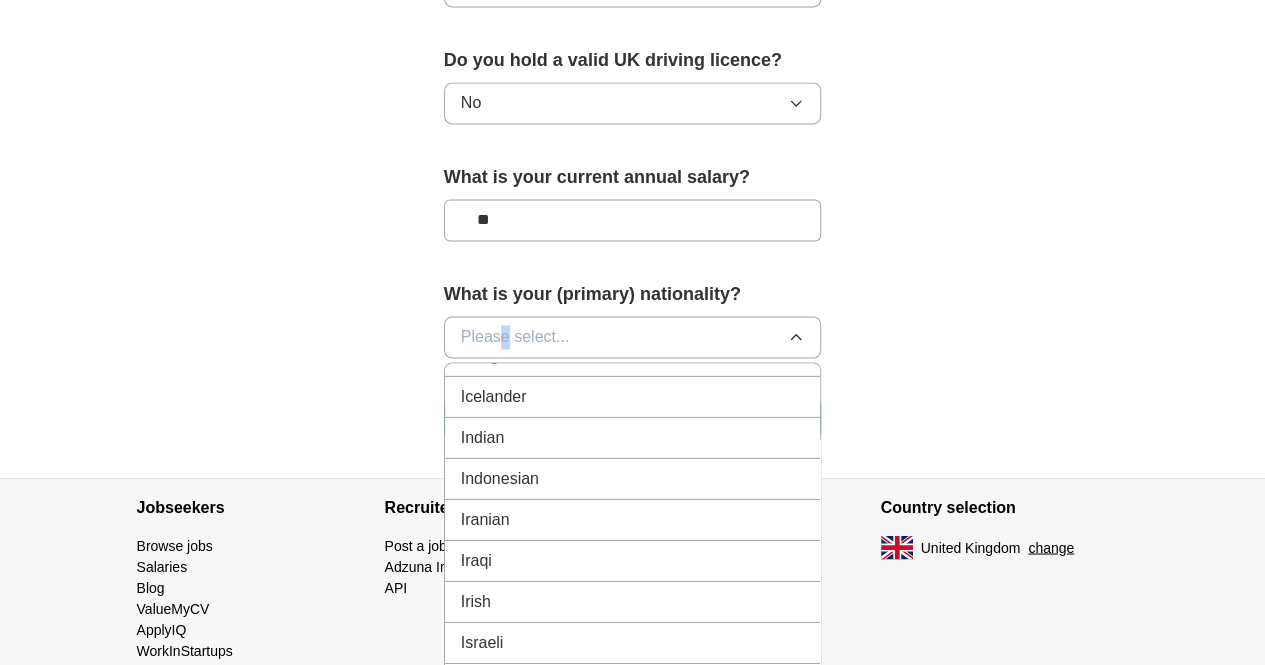 scroll, scrollTop: 3218, scrollLeft: 0, axis: vertical 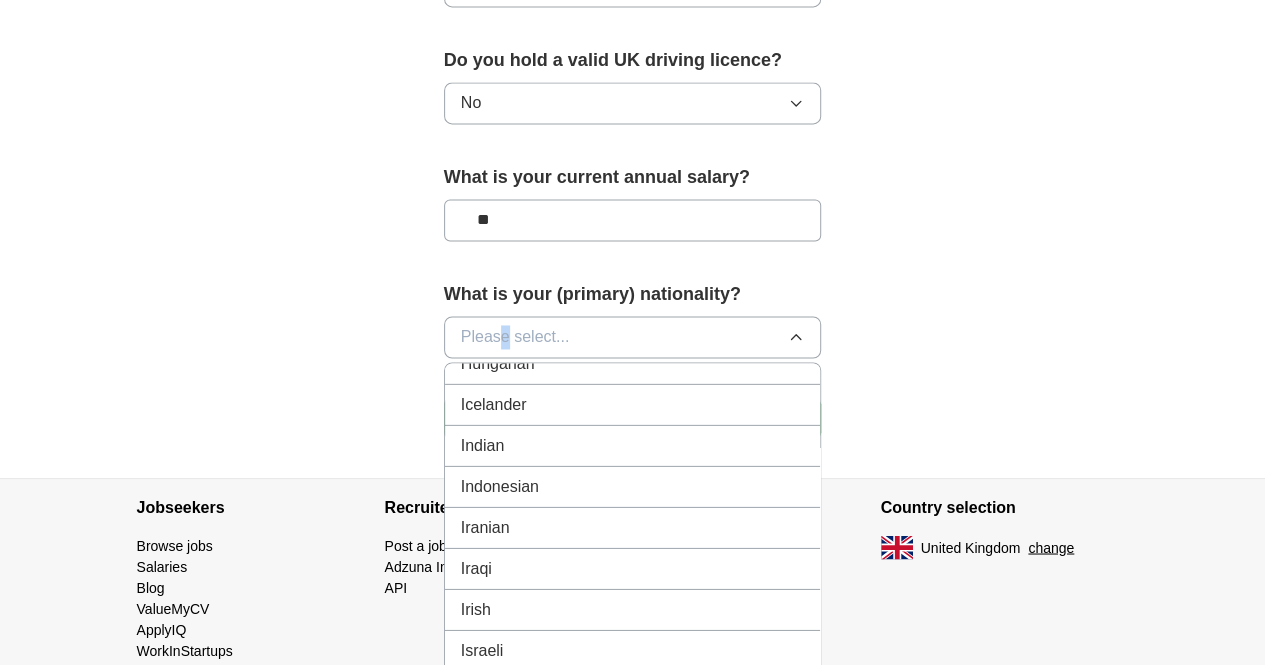 click on "Indian" at bounding box center (633, 445) 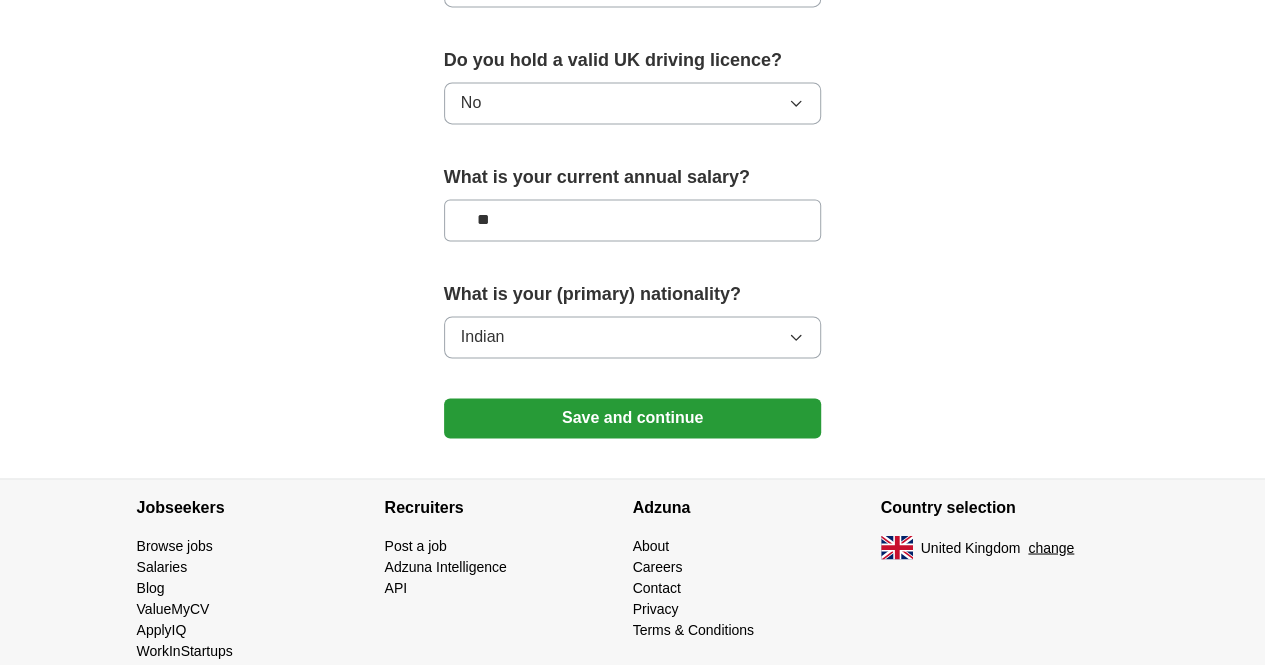 click on "Save and continue" at bounding box center (633, 418) 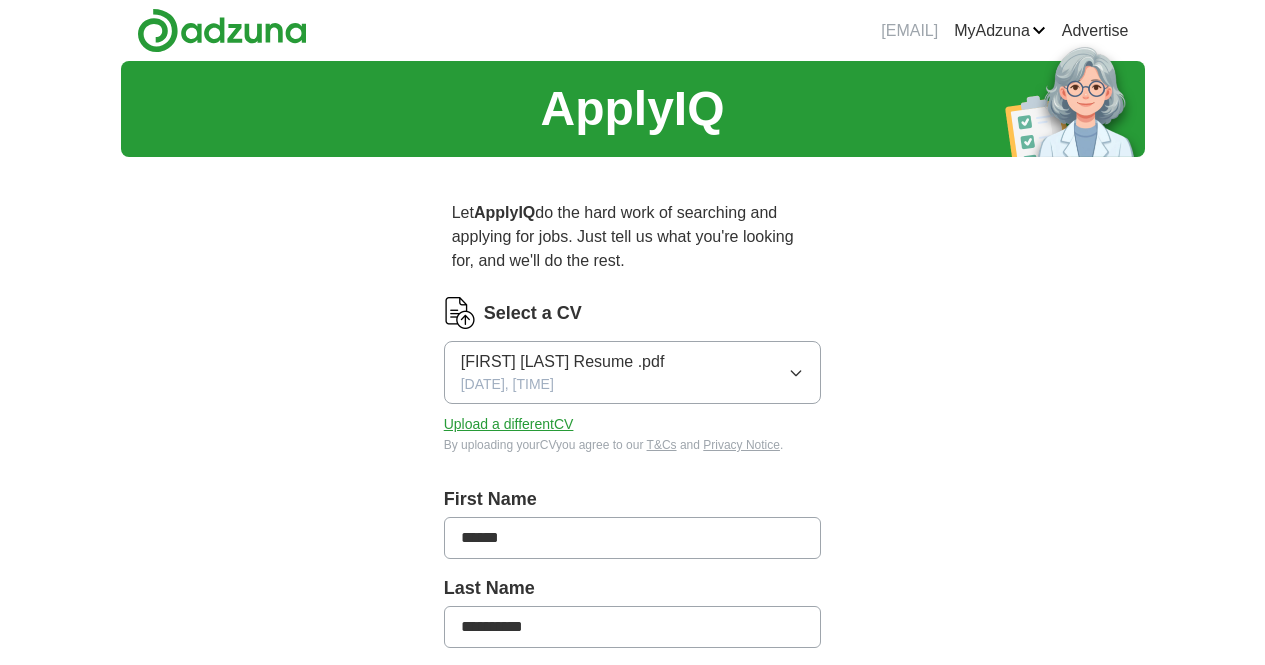 scroll, scrollTop: 0, scrollLeft: 0, axis: both 